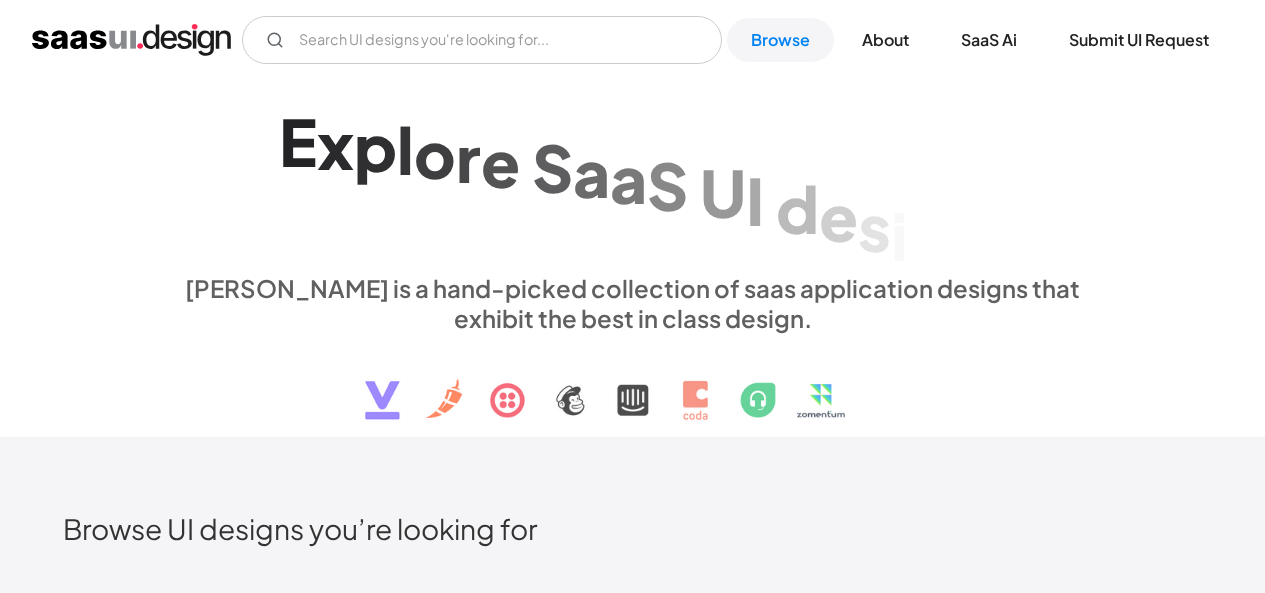 scroll, scrollTop: 0, scrollLeft: 0, axis: both 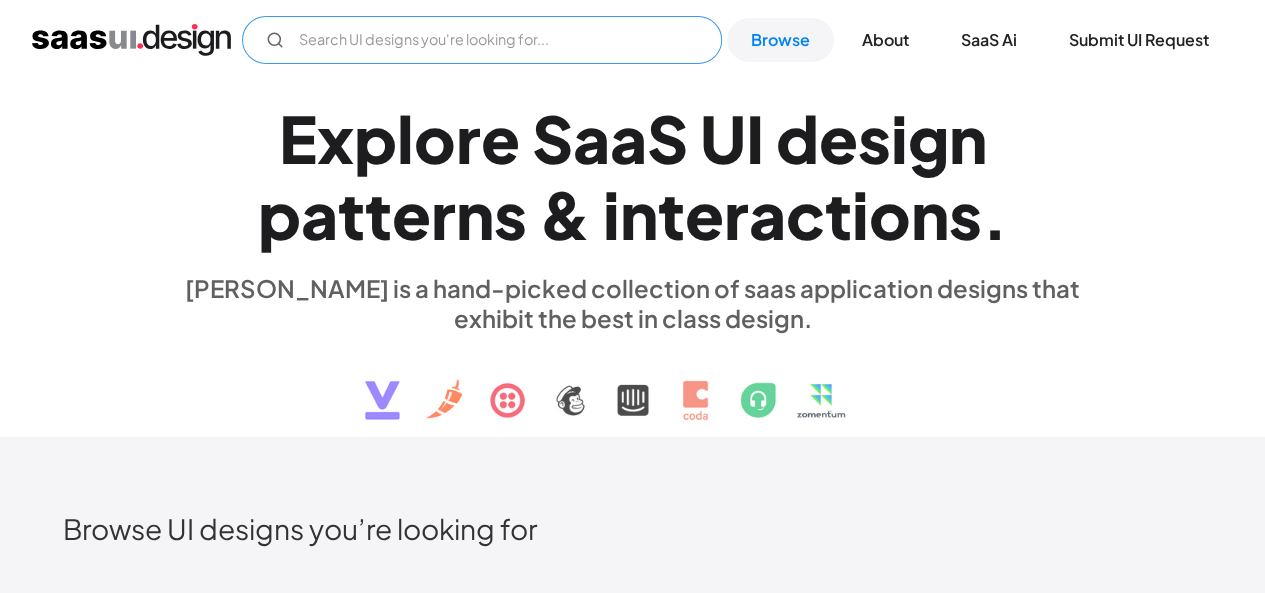 click at bounding box center (482, 40) 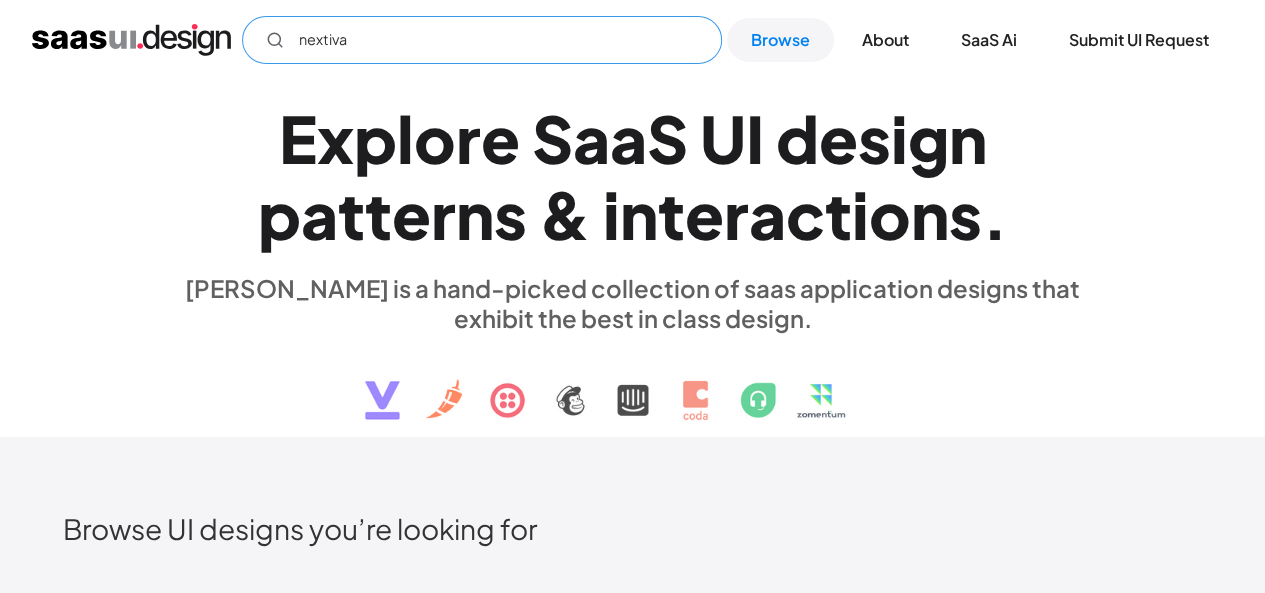 click 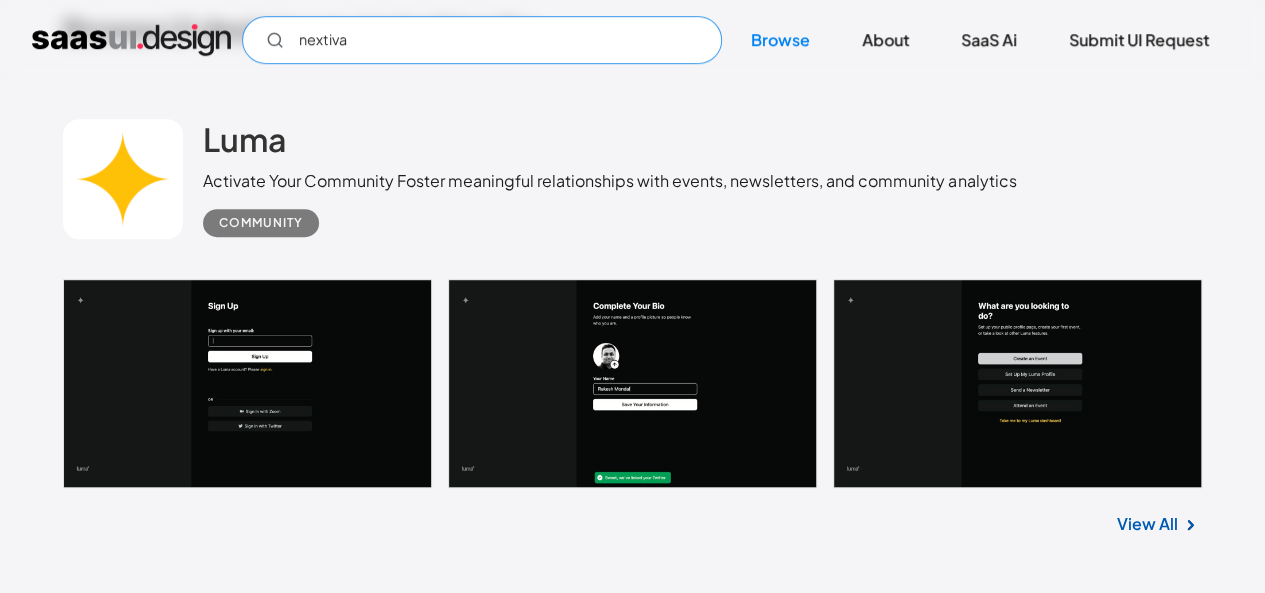 scroll, scrollTop: 100, scrollLeft: 0, axis: vertical 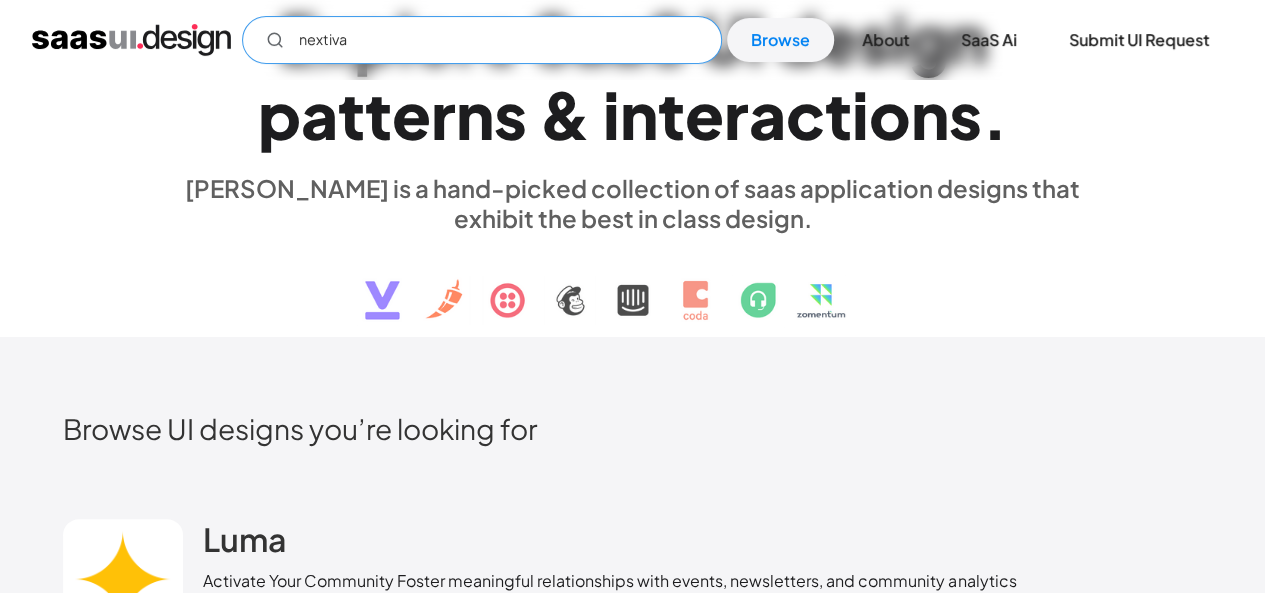 click on "nextiva" at bounding box center [482, 40] 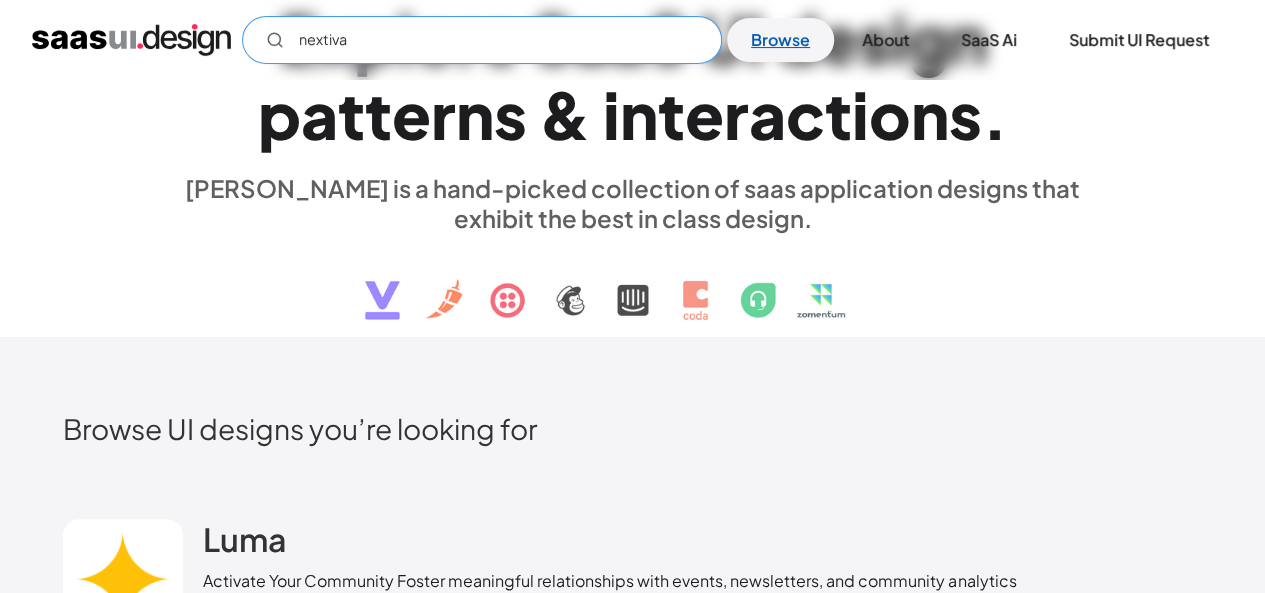 type on "nextiva" 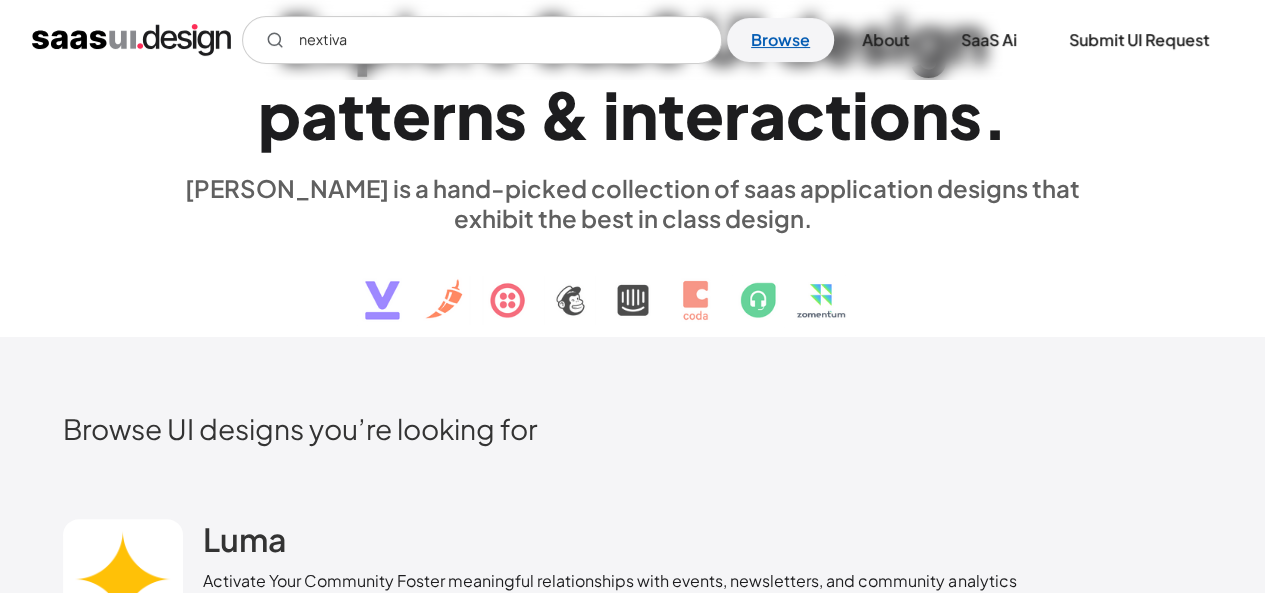 click on "Browse" at bounding box center (780, 40) 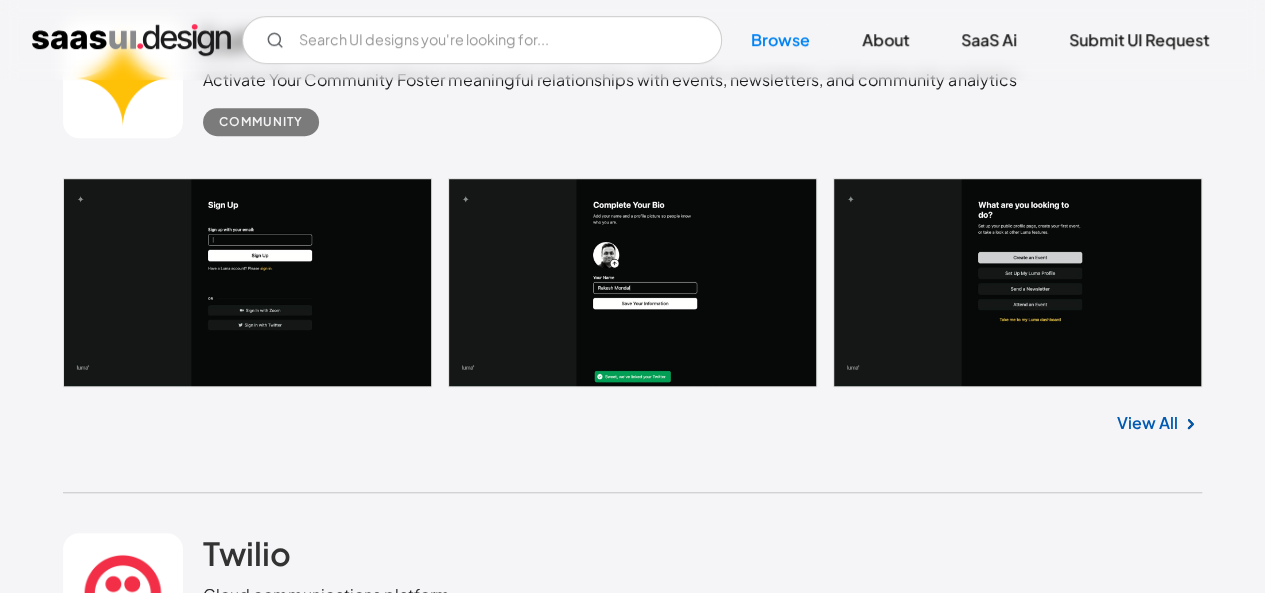 scroll, scrollTop: 600, scrollLeft: 0, axis: vertical 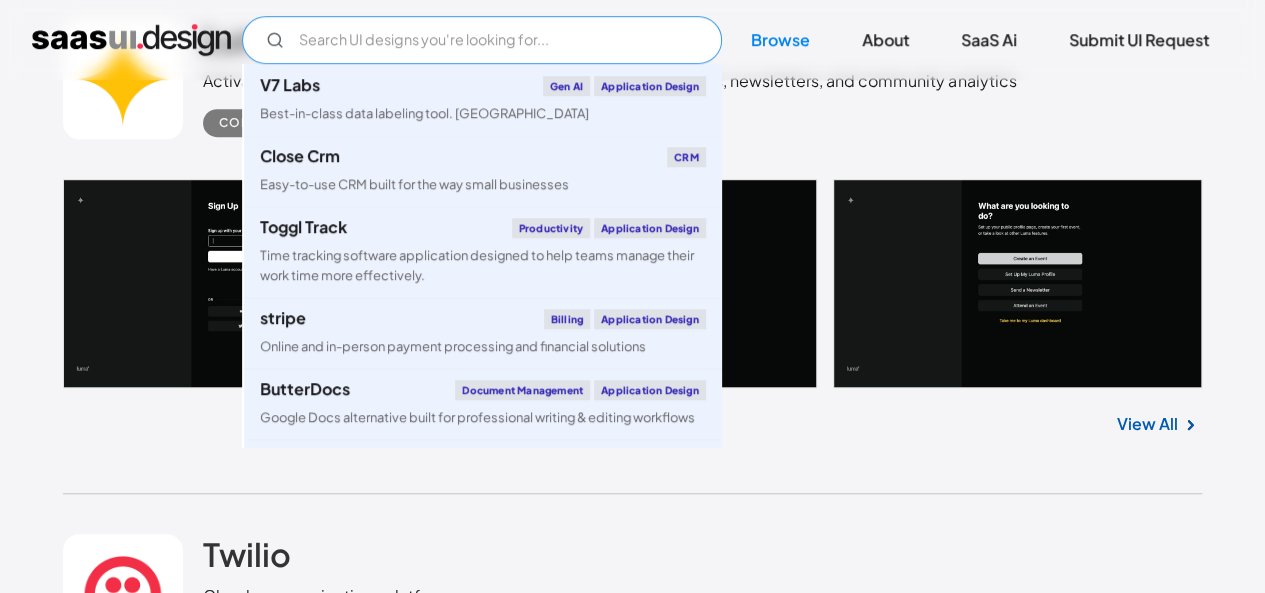 click at bounding box center (482, 40) 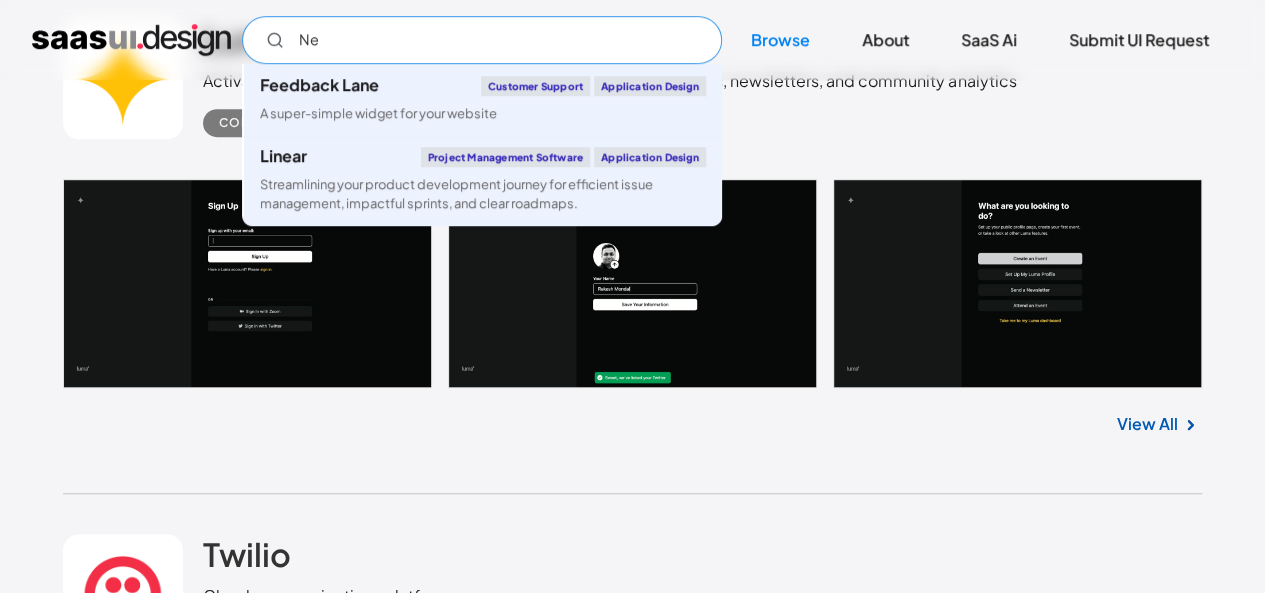 type on "N" 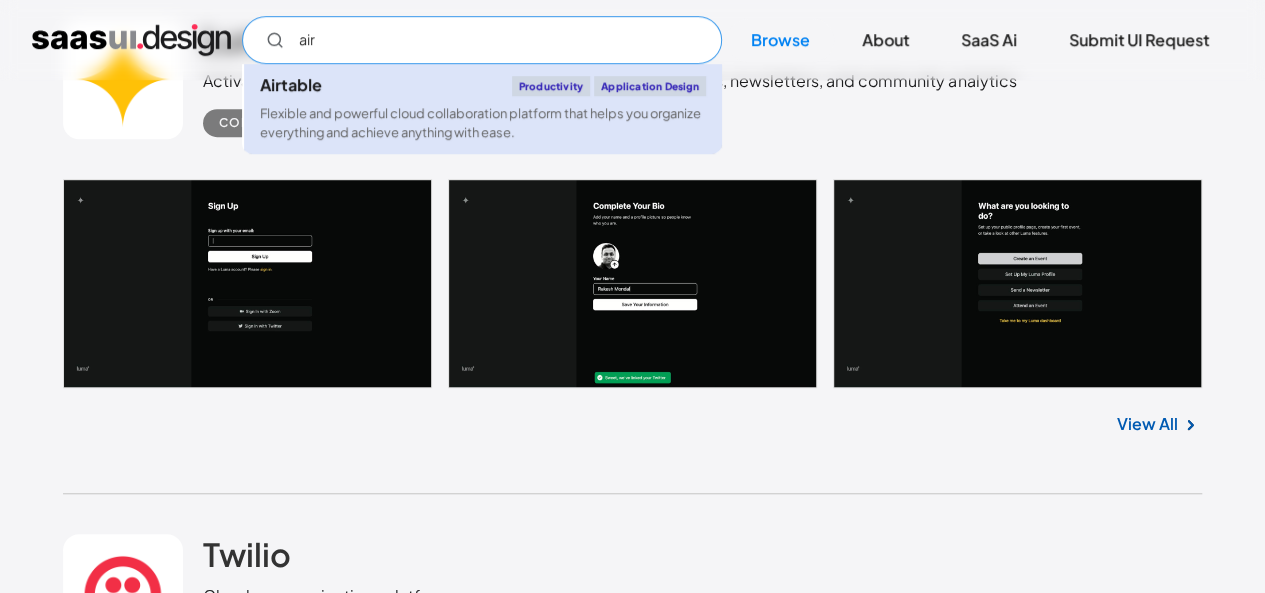 click on "Flexible and powerful cloud collaboration platform that helps you organize everything and achieve anything with ease." at bounding box center (483, 123) 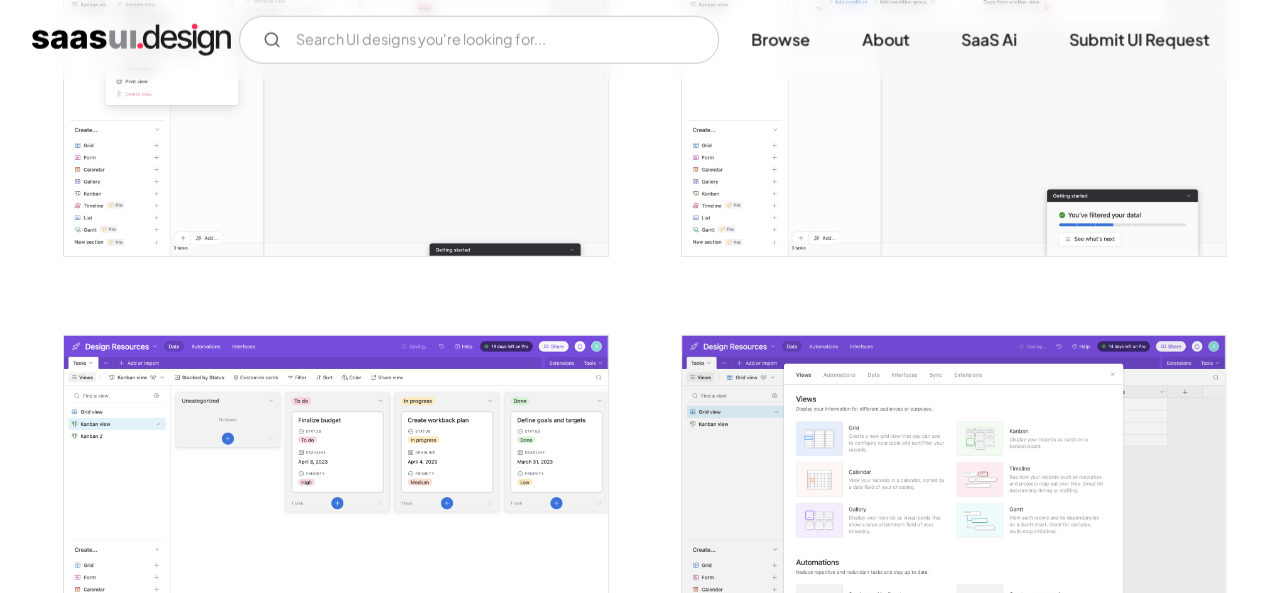 scroll, scrollTop: 2700, scrollLeft: 0, axis: vertical 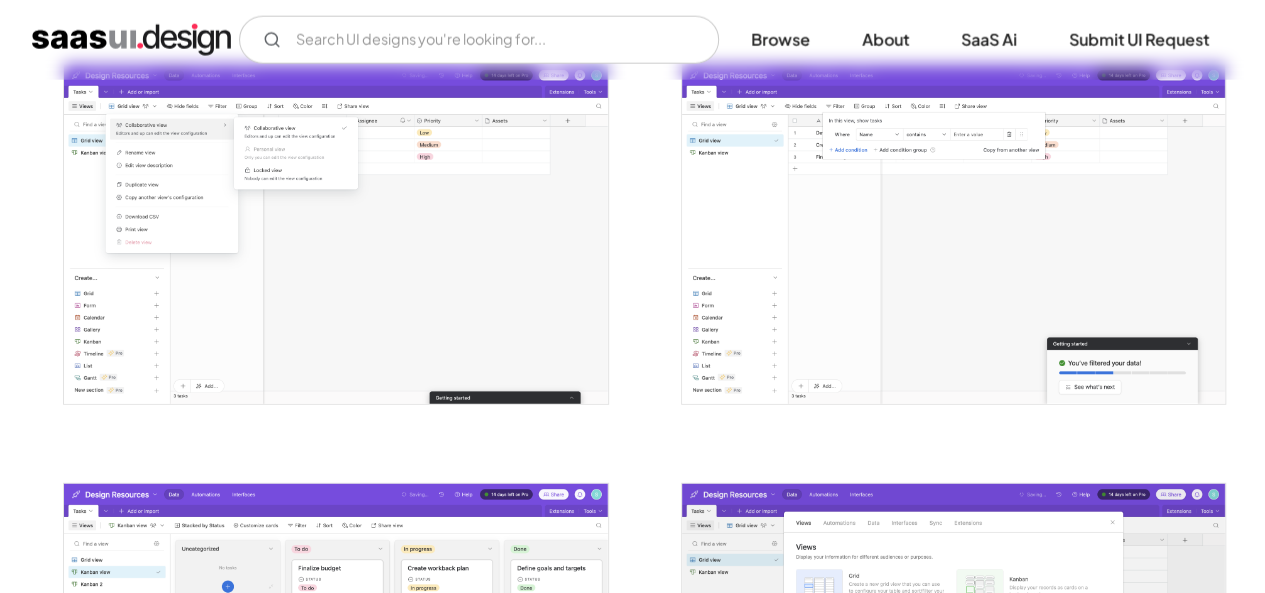 click at bounding box center [335, 234] 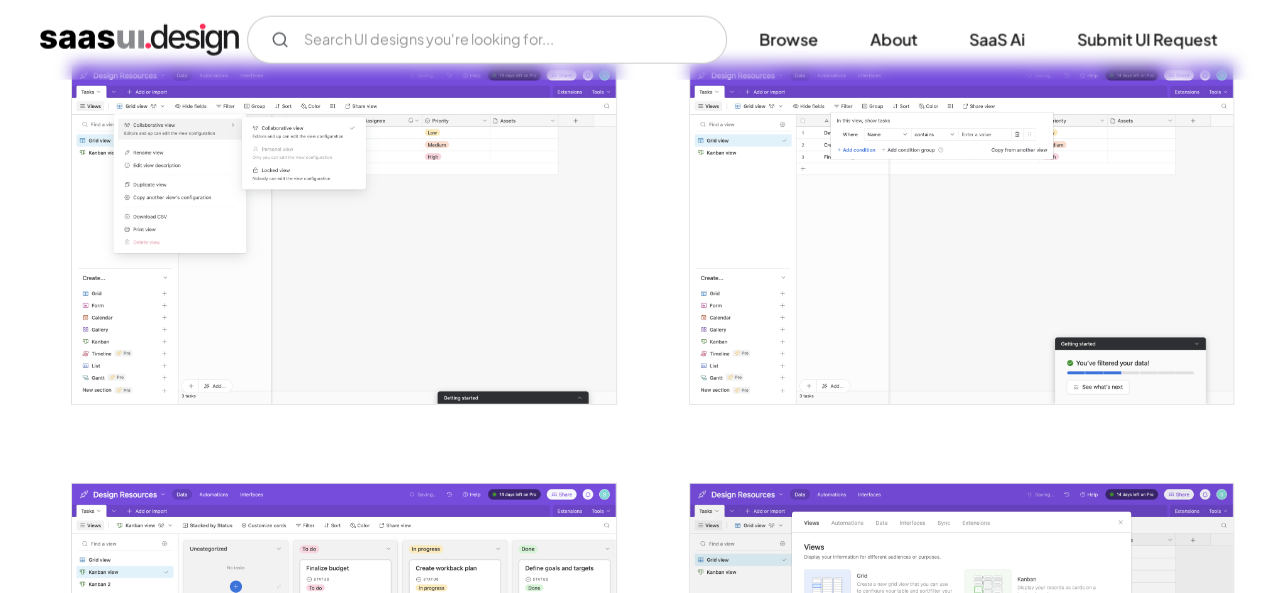 scroll, scrollTop: 2517, scrollLeft: 0, axis: vertical 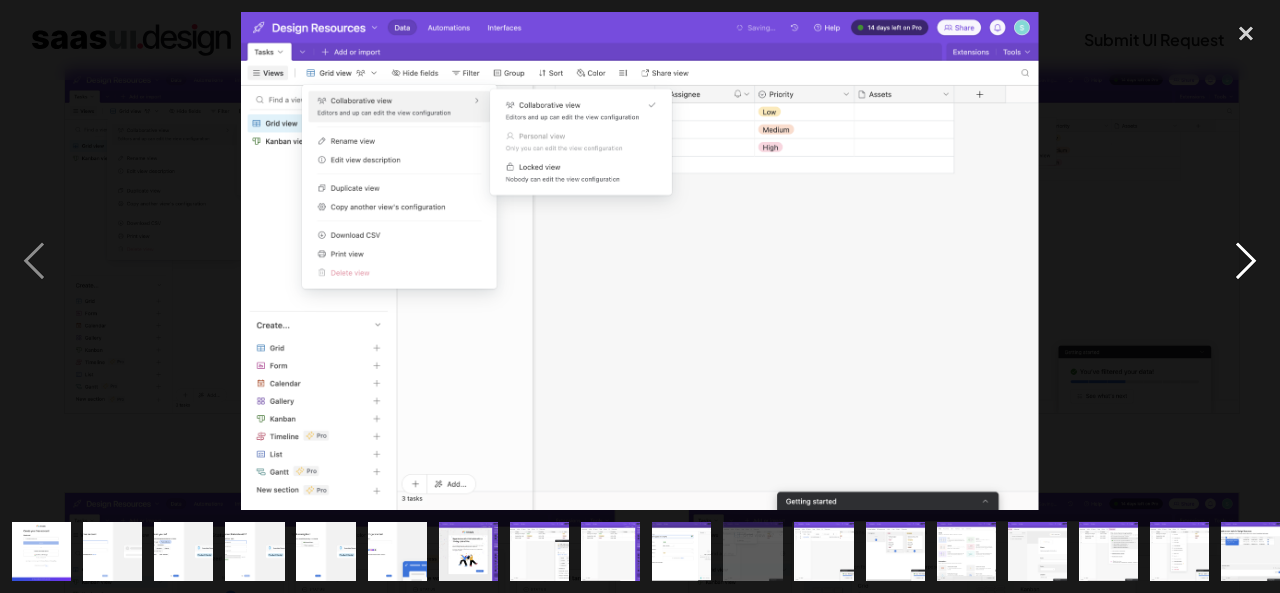 click at bounding box center [1246, 261] 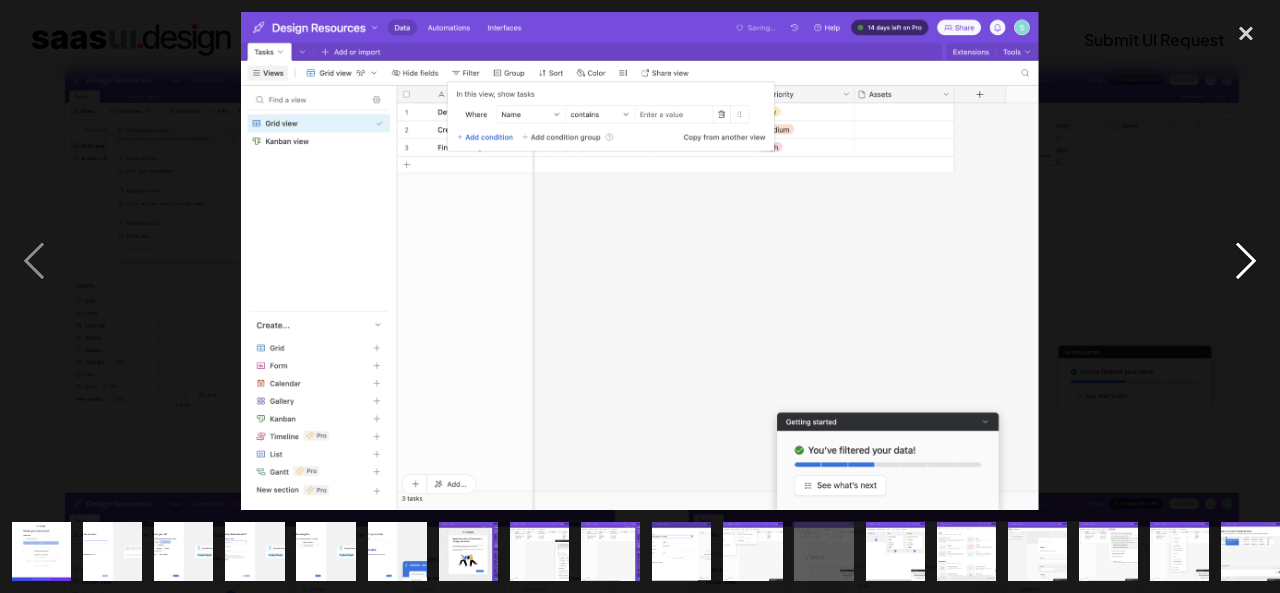 click at bounding box center (1246, 261) 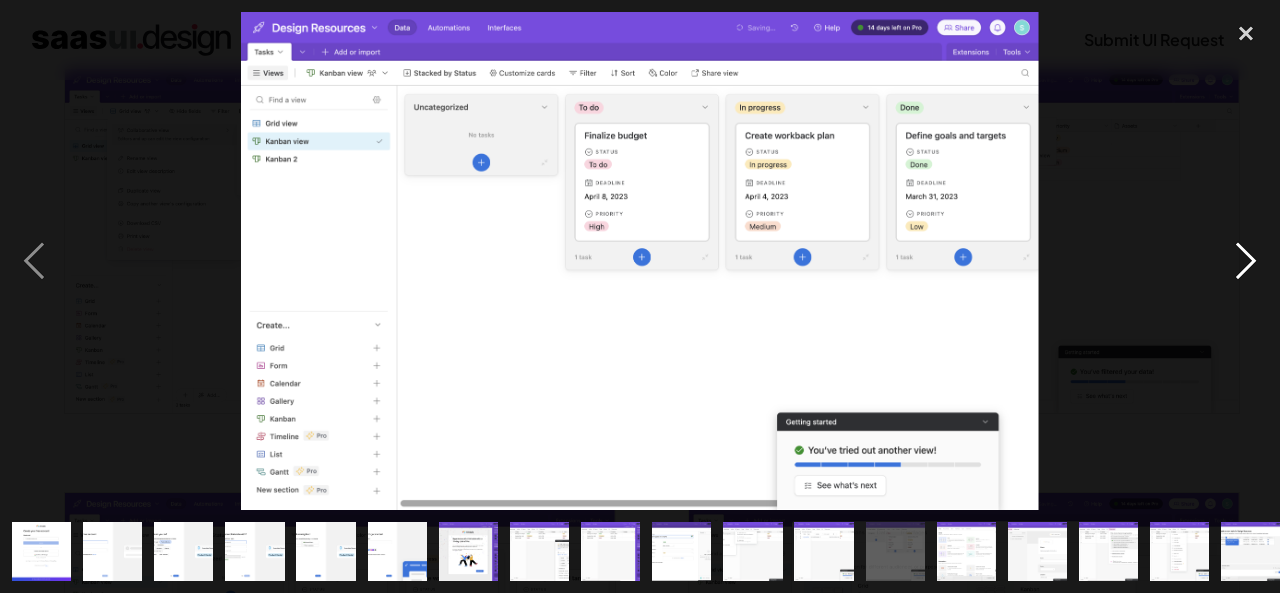 click at bounding box center [1246, 261] 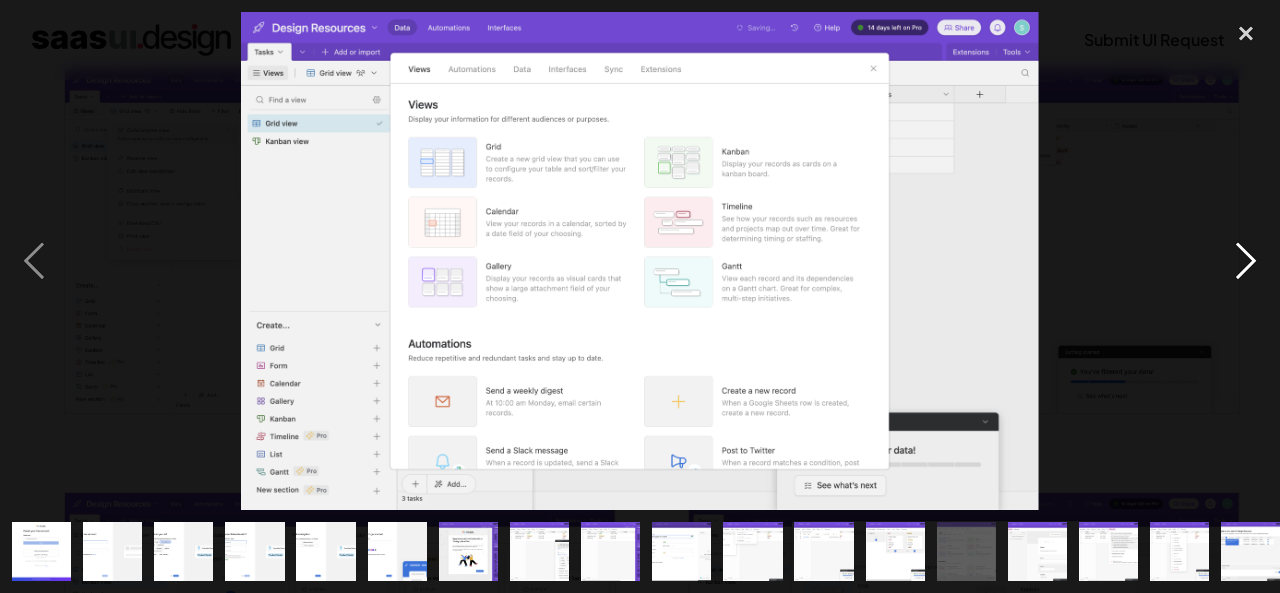 click at bounding box center [1246, 261] 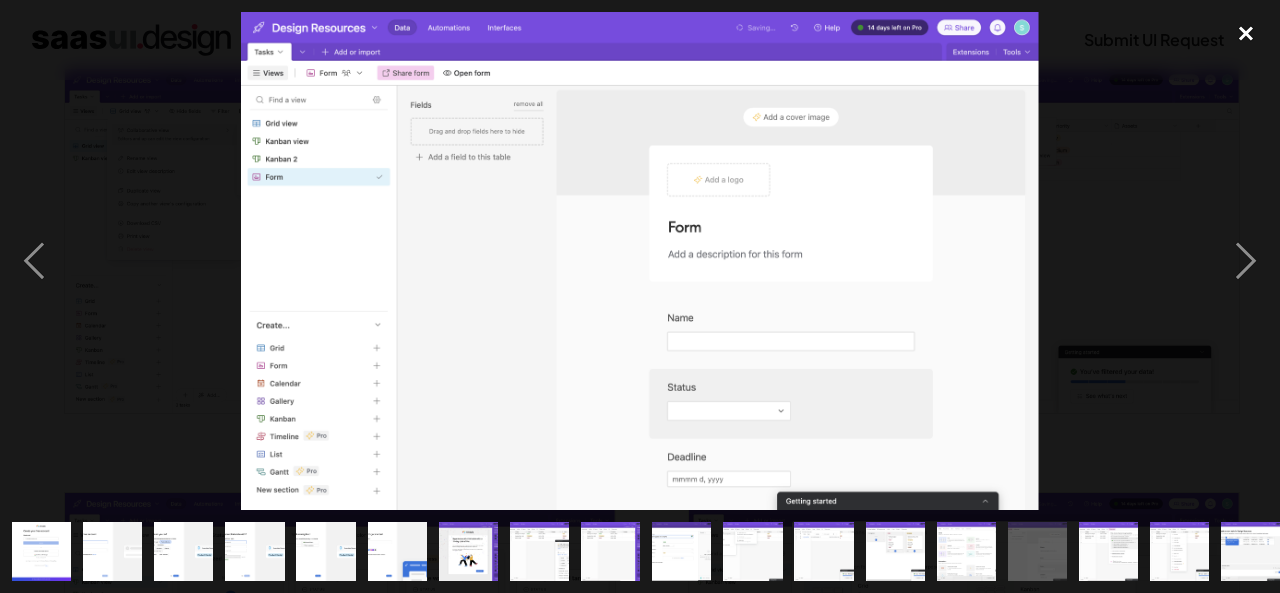 click at bounding box center [1246, 34] 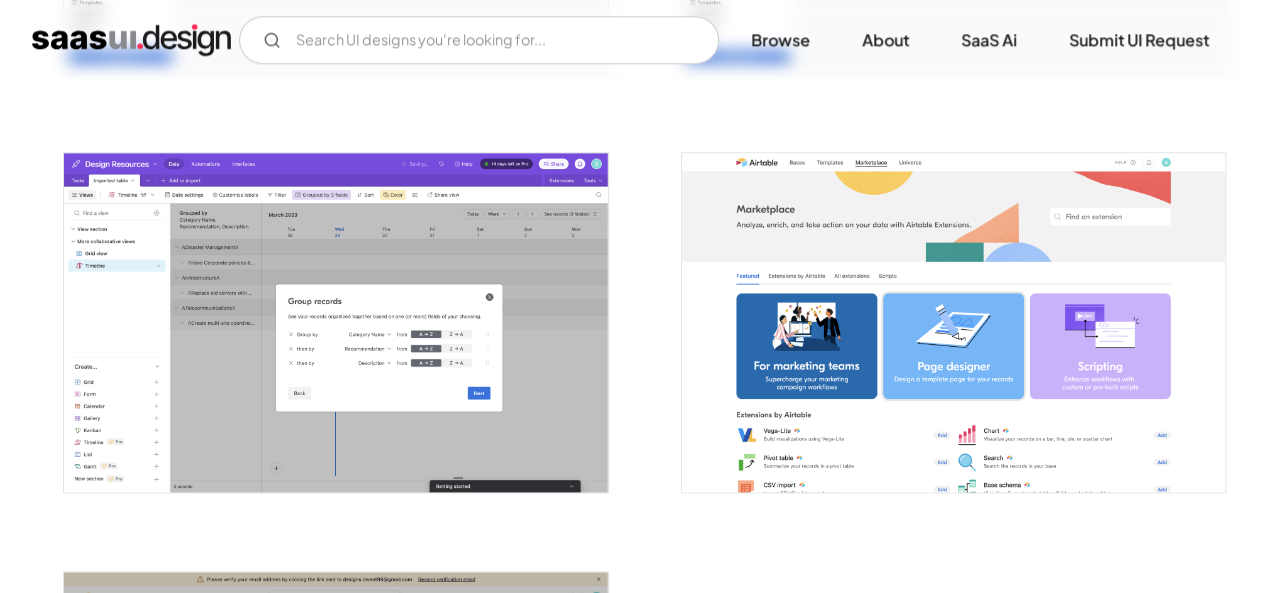 scroll, scrollTop: 4900, scrollLeft: 0, axis: vertical 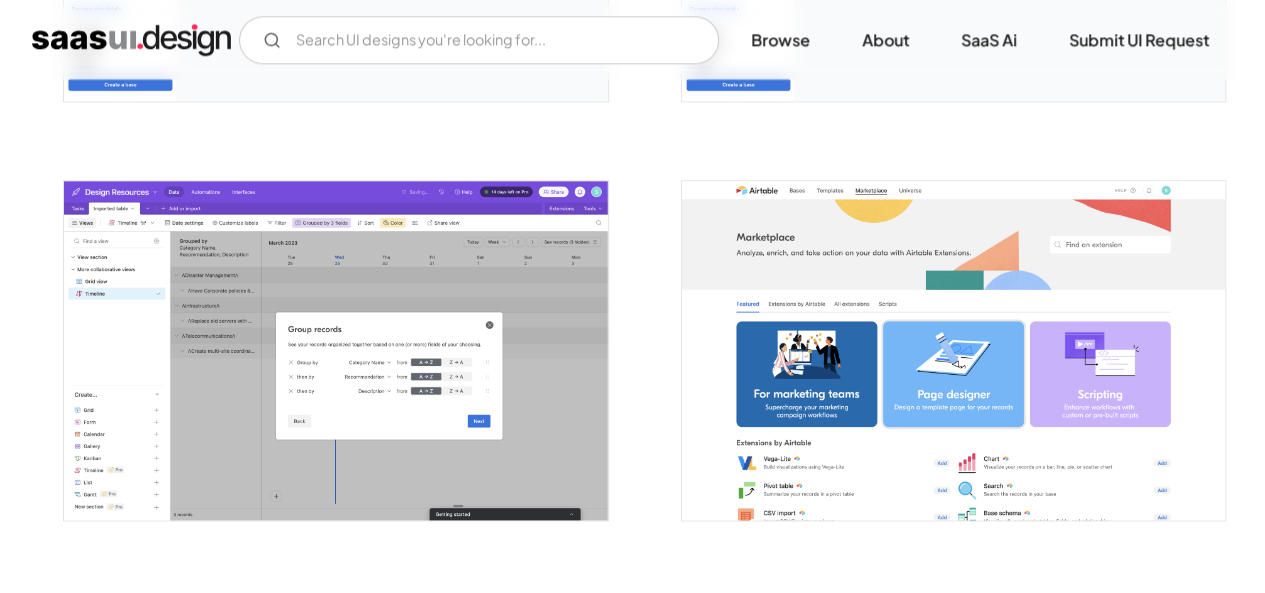 click at bounding box center [953, 350] 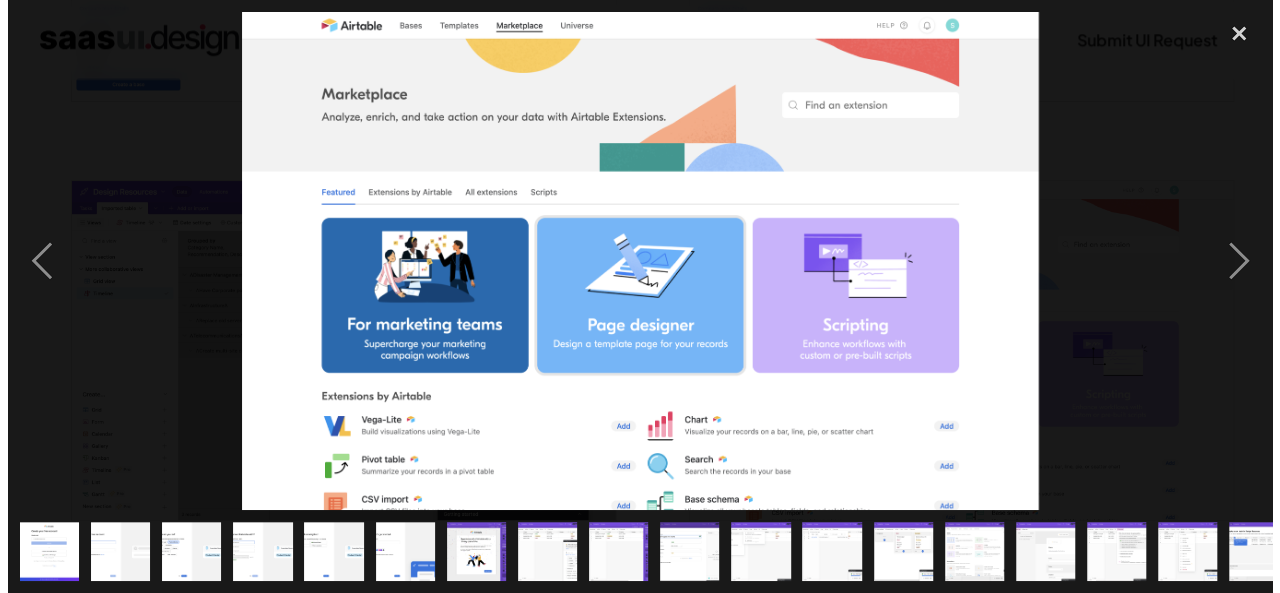 scroll, scrollTop: 4942, scrollLeft: 0, axis: vertical 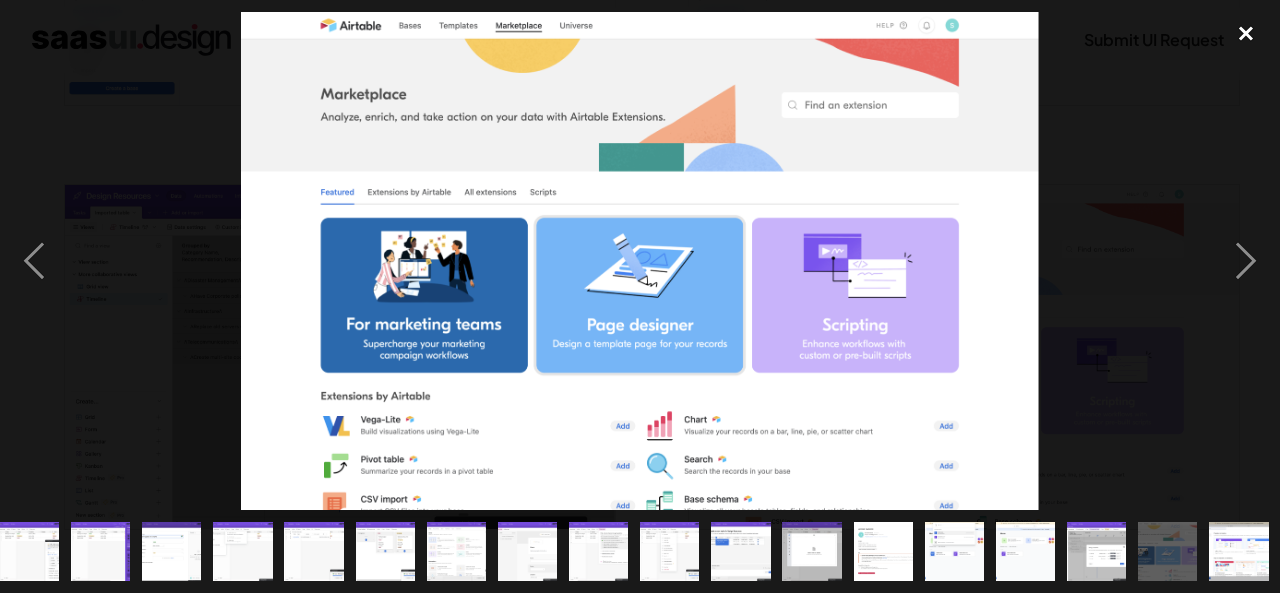 click at bounding box center [1246, 34] 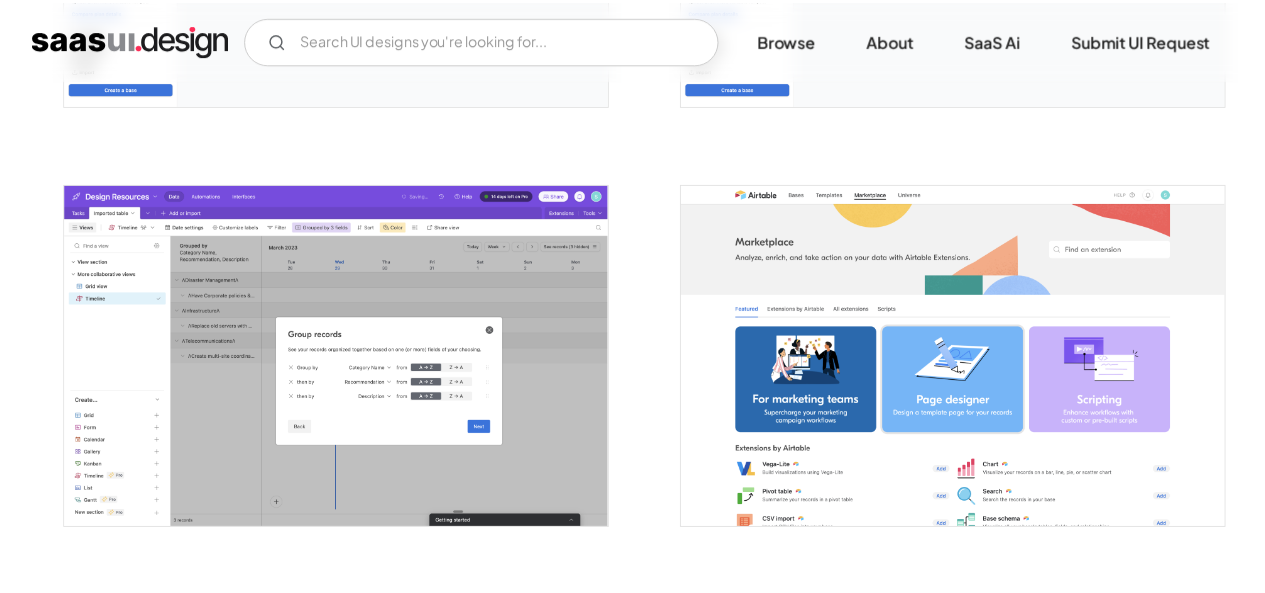 scroll, scrollTop: 4900, scrollLeft: 0, axis: vertical 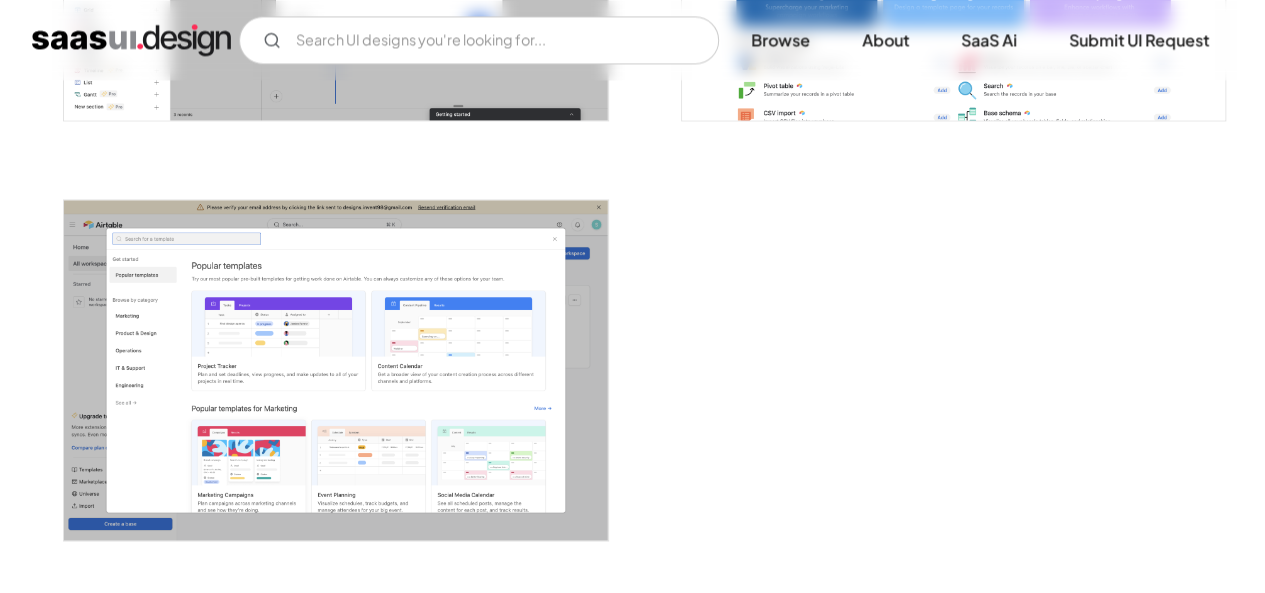 click at bounding box center [335, 369] 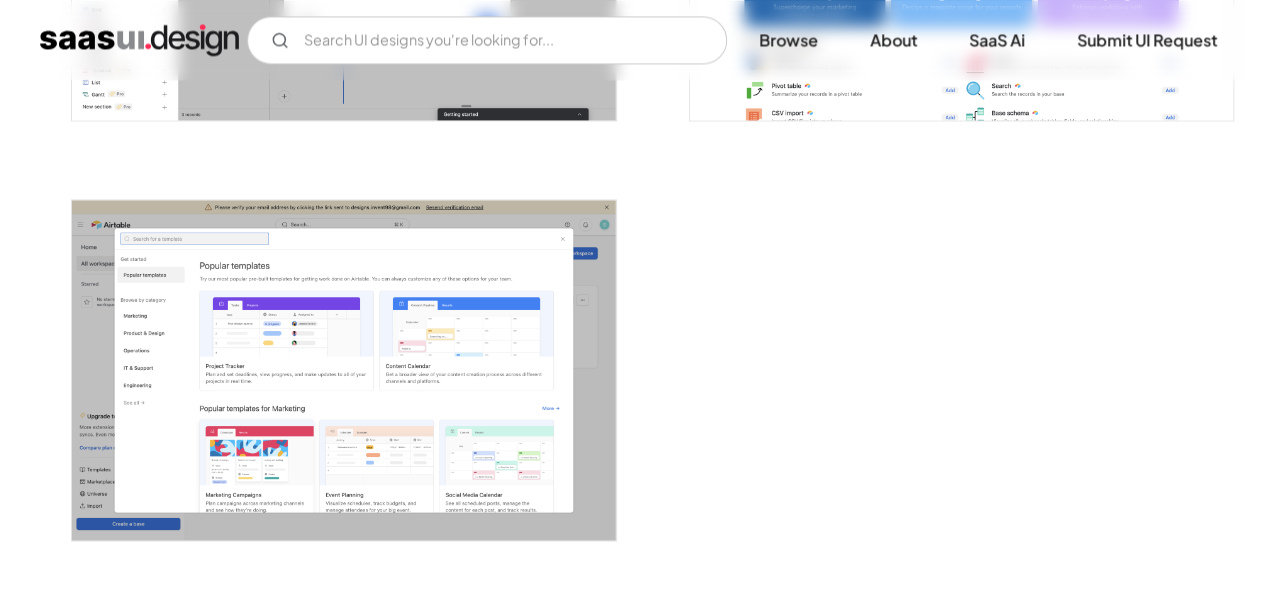 scroll, scrollTop: 5347, scrollLeft: 0, axis: vertical 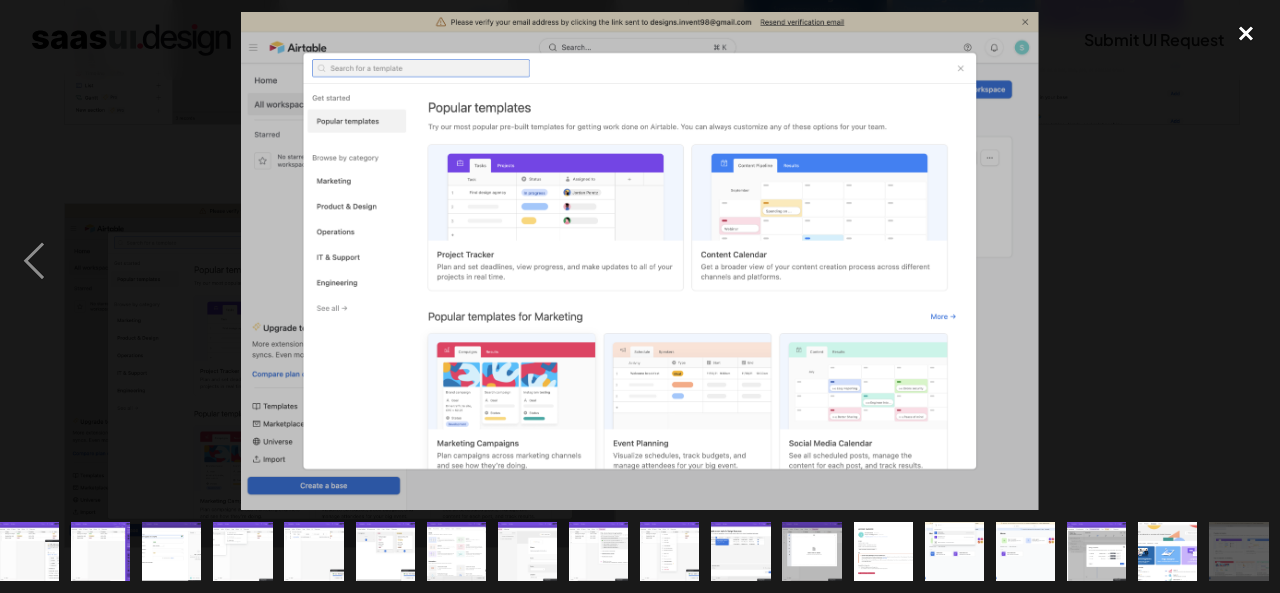 click at bounding box center (1246, 34) 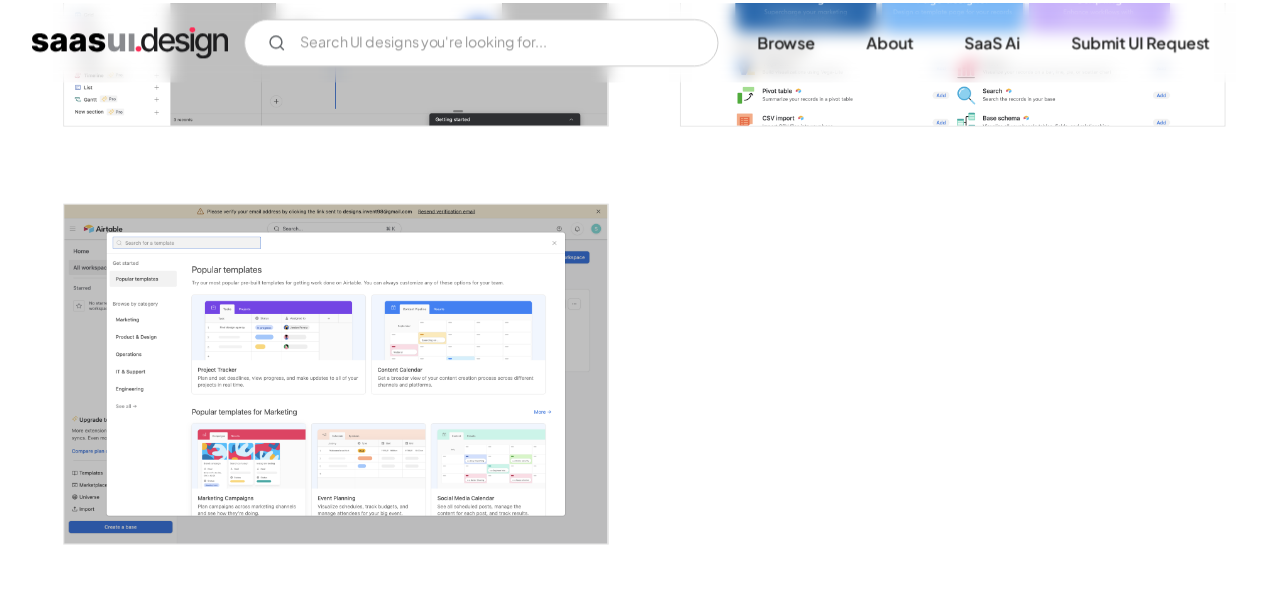 scroll, scrollTop: 5300, scrollLeft: 0, axis: vertical 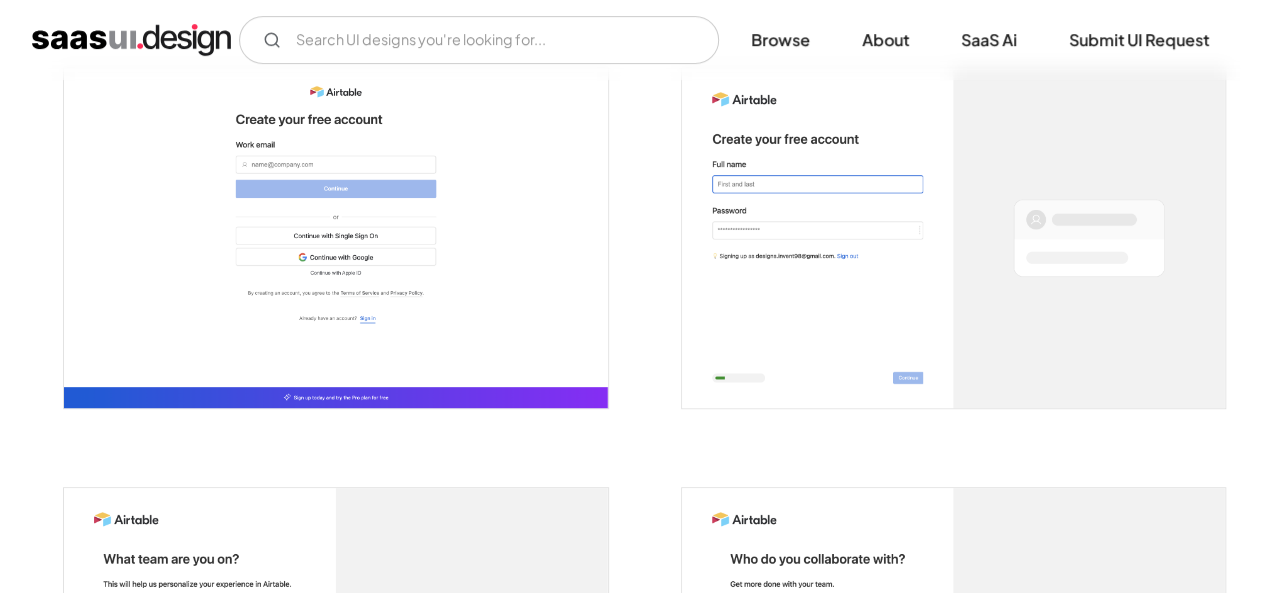 click at bounding box center [335, 237] 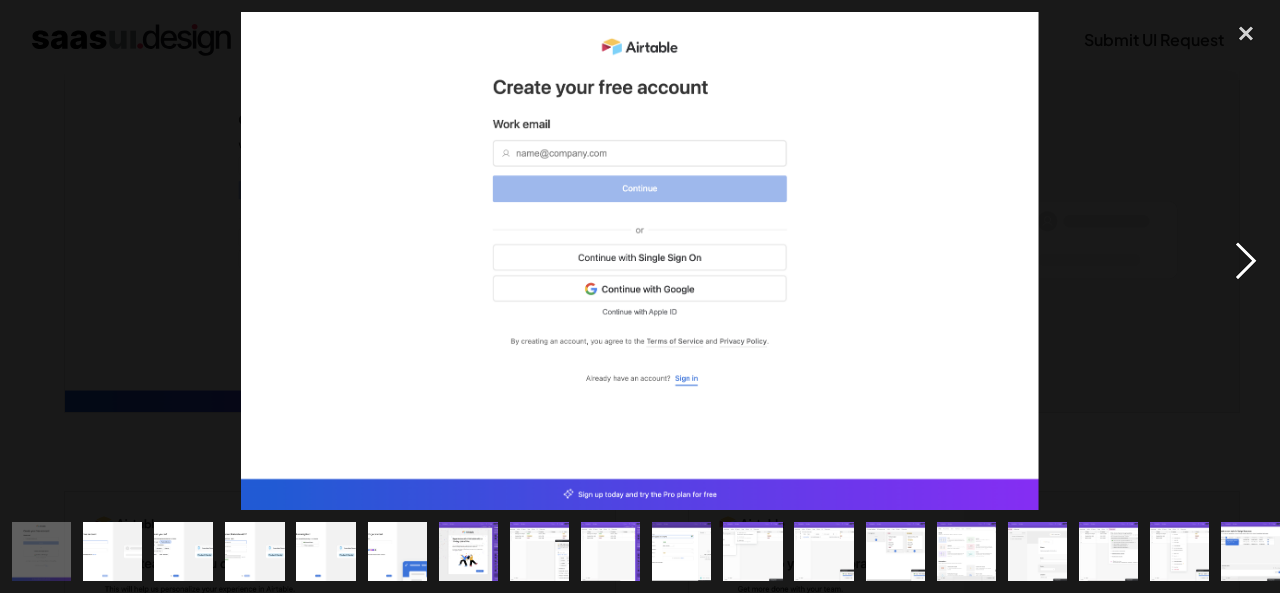 click at bounding box center [1246, 261] 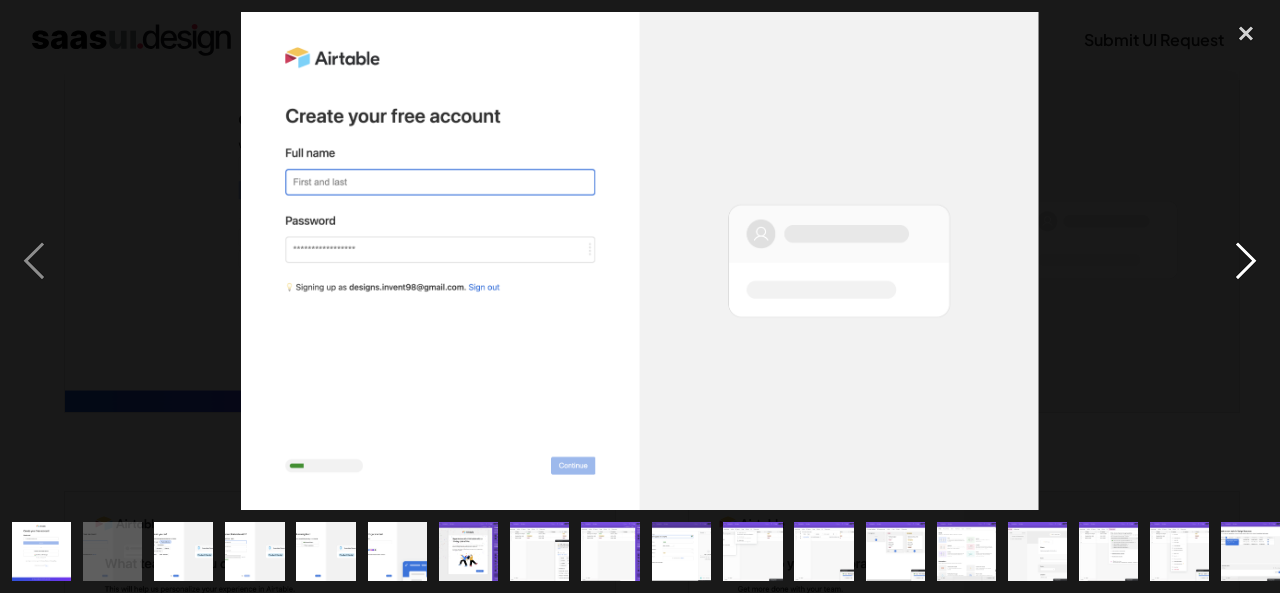 click at bounding box center (1246, 261) 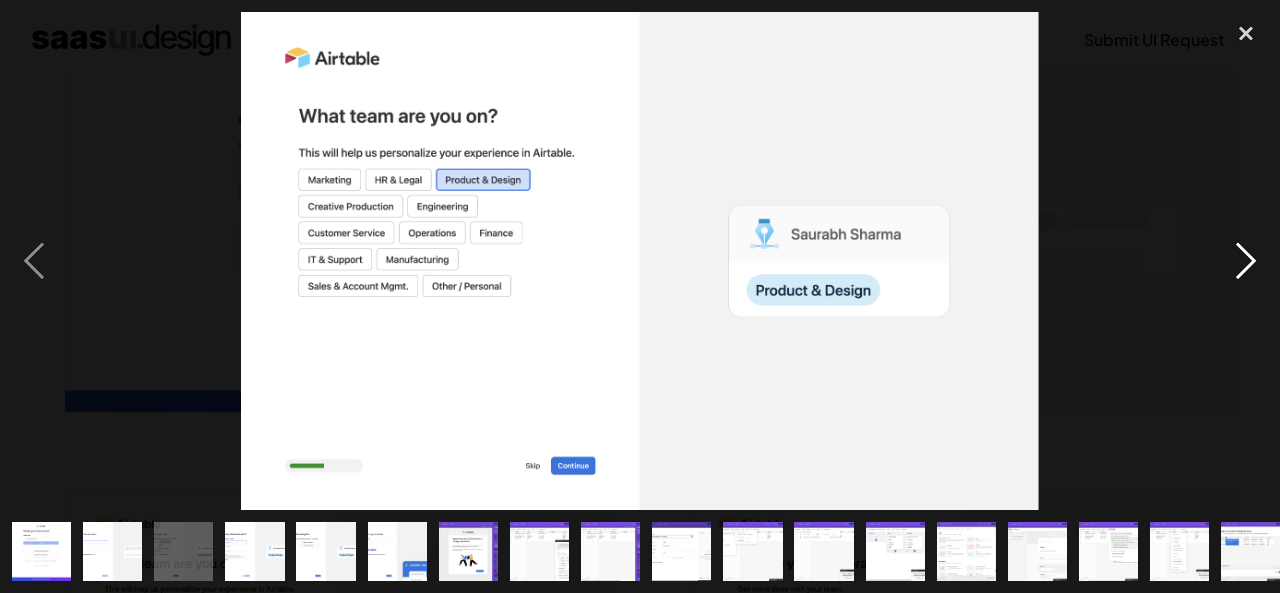 click at bounding box center (1246, 261) 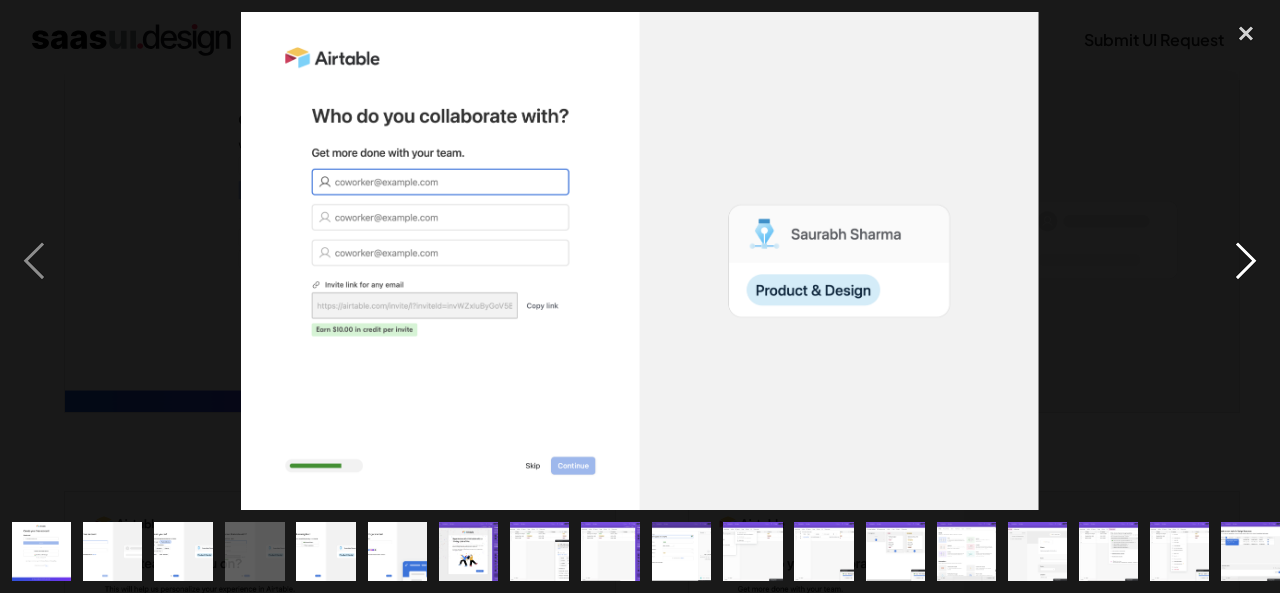 click at bounding box center (1246, 261) 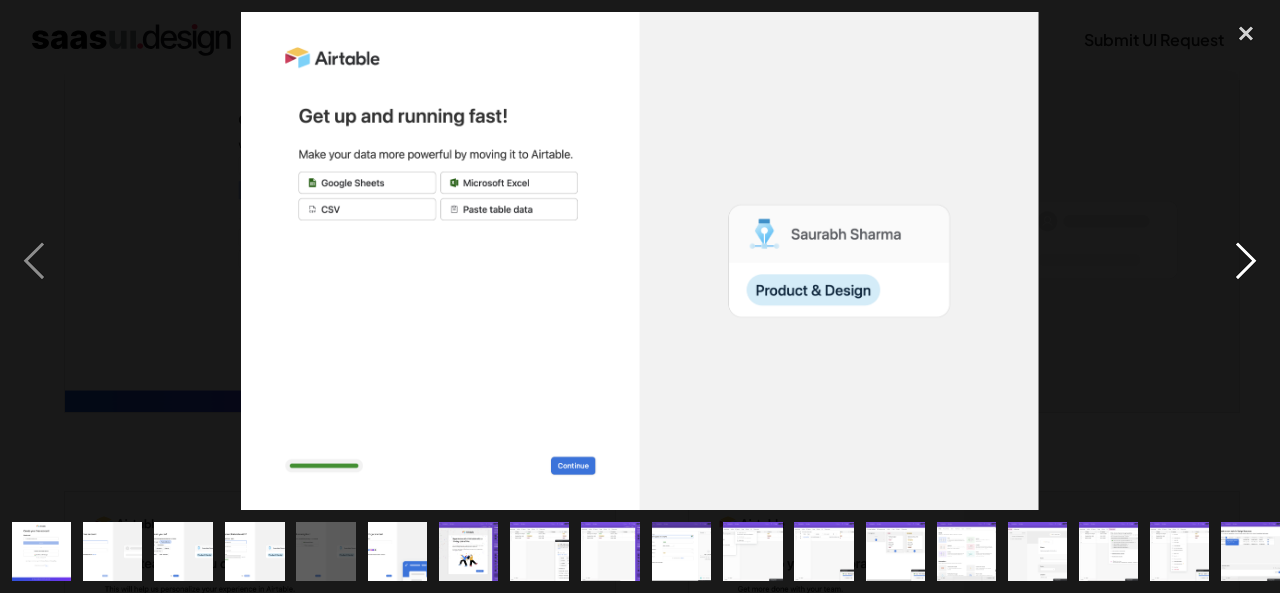 click at bounding box center (1246, 261) 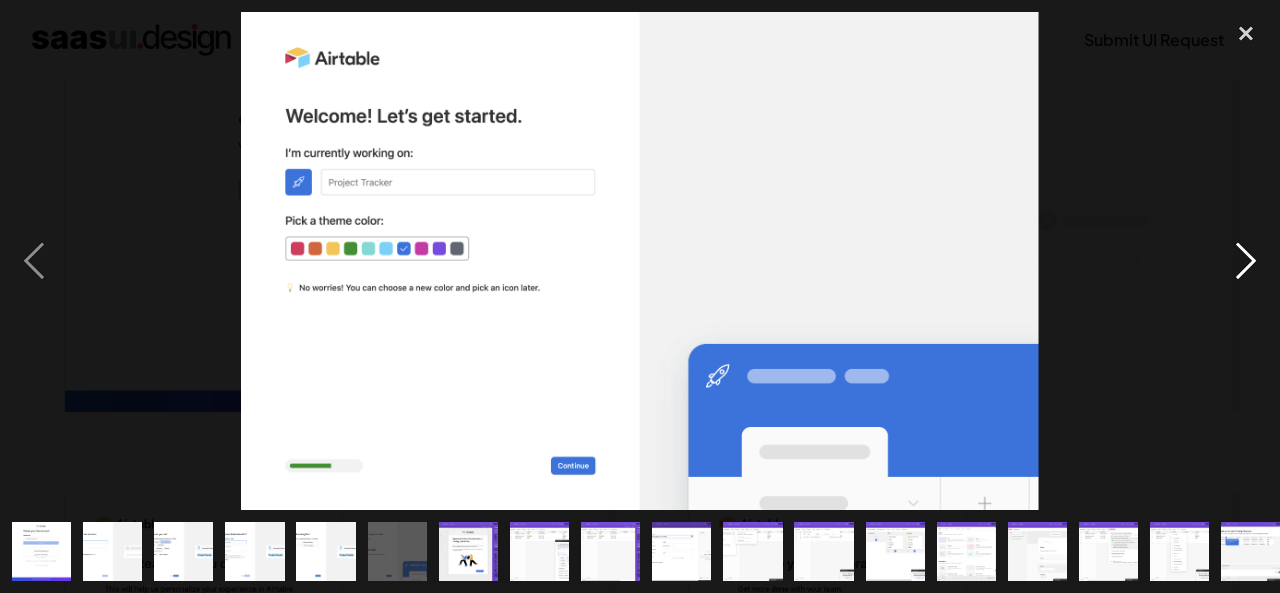 click at bounding box center [1246, 261] 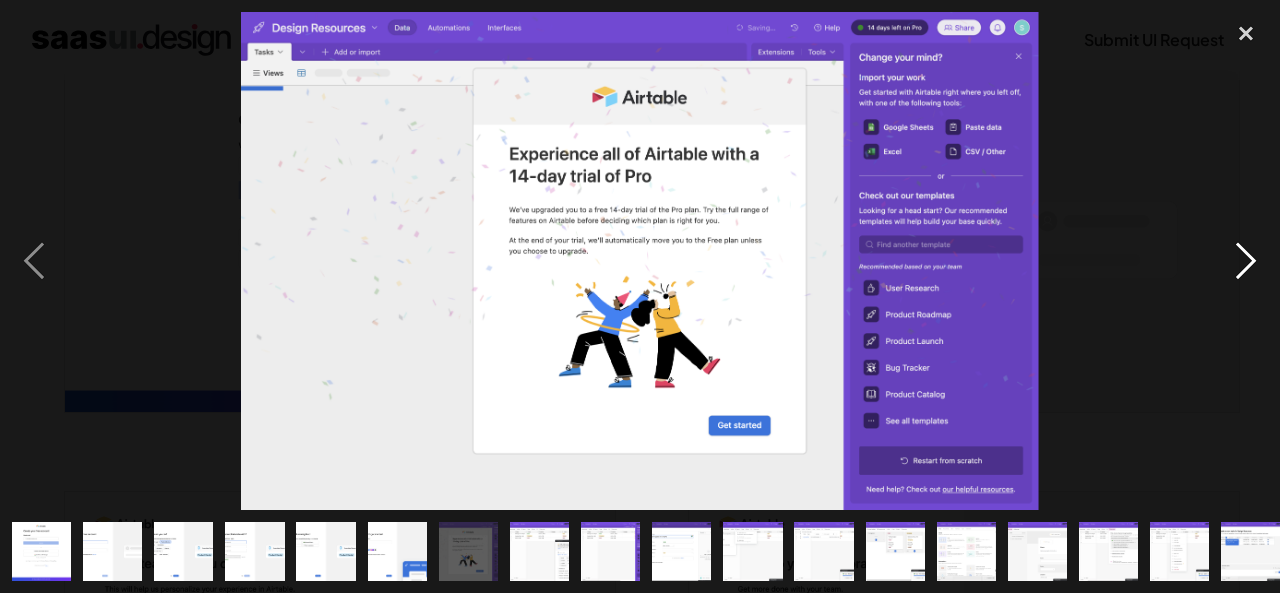 click at bounding box center [1246, 261] 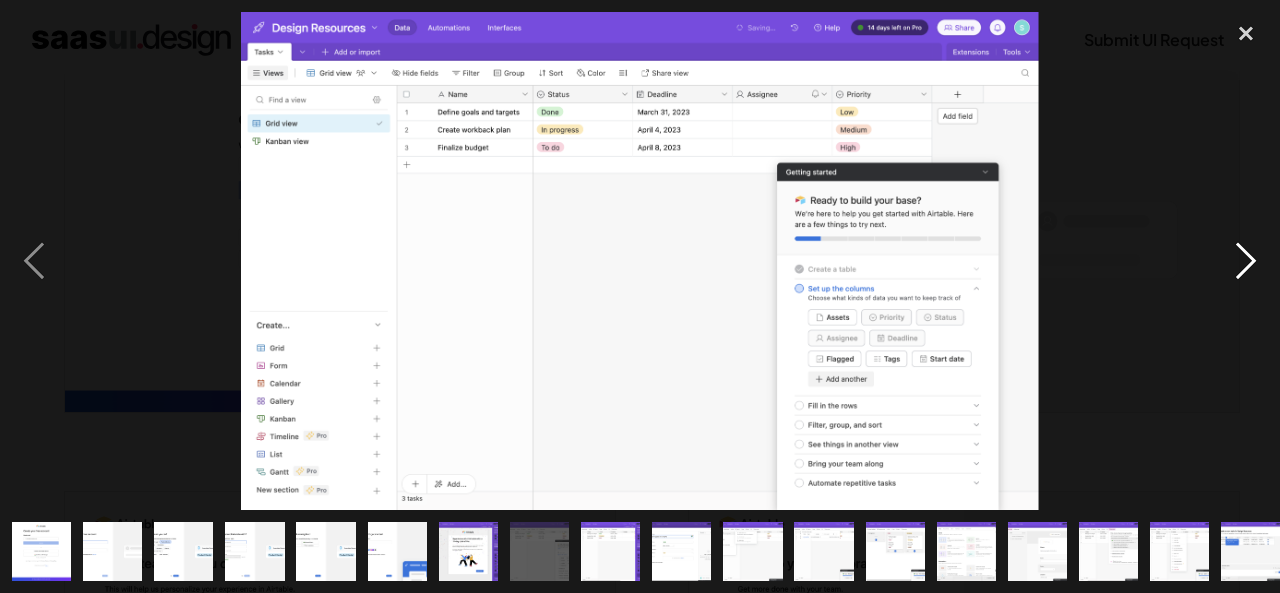 click at bounding box center (1246, 261) 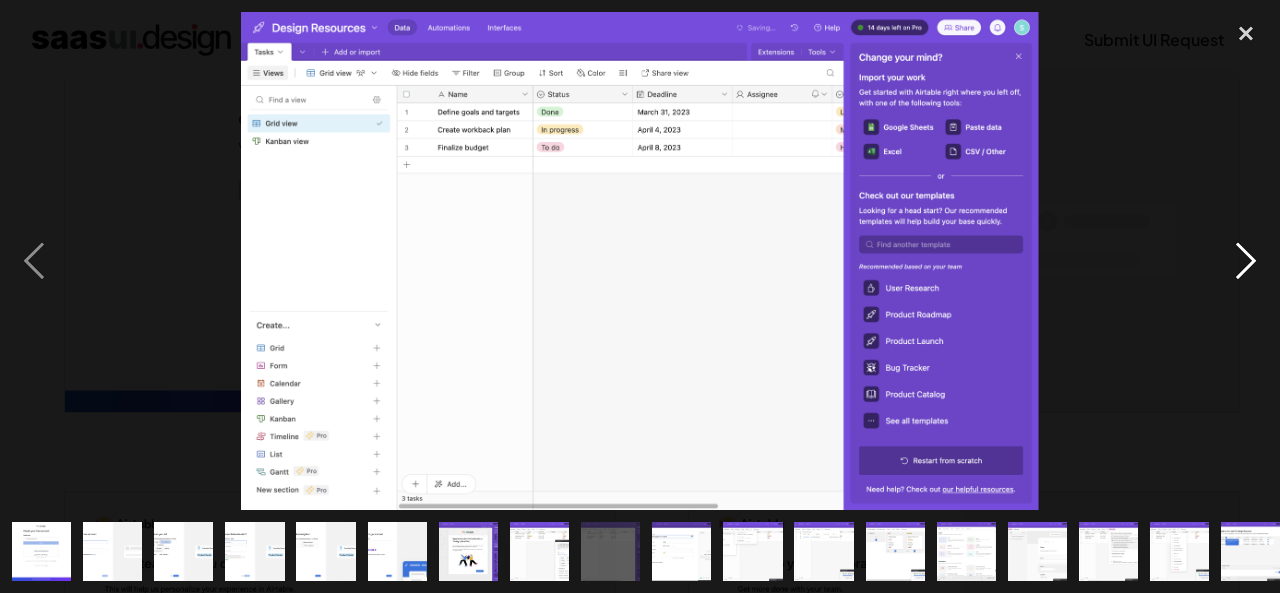 click at bounding box center [1246, 261] 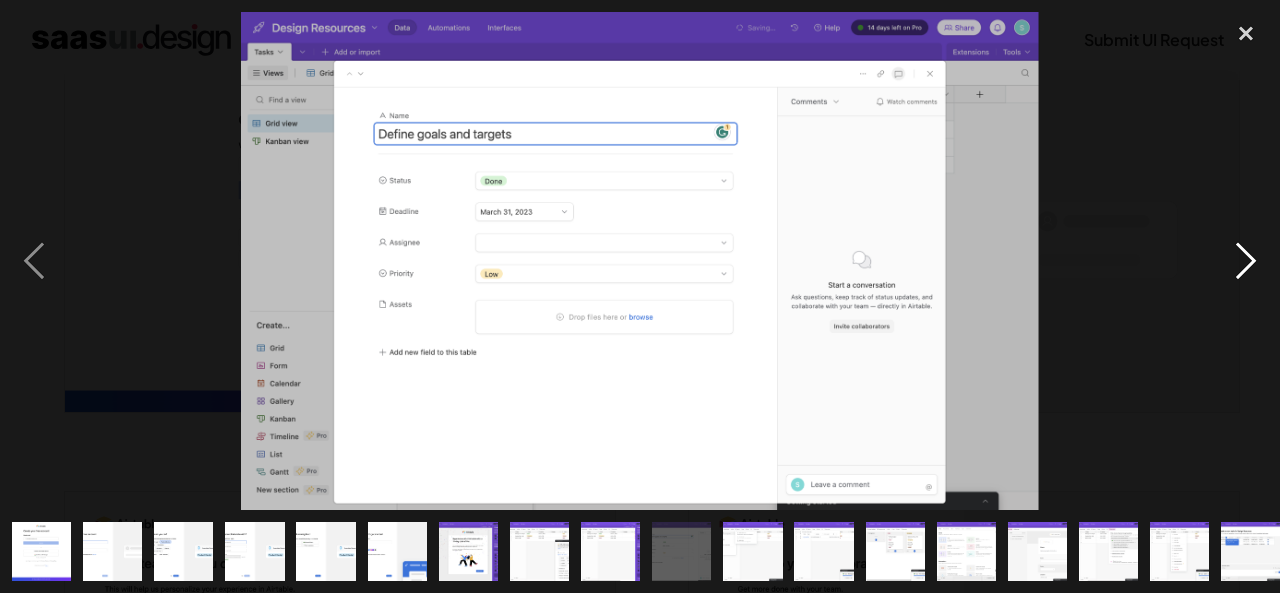 click at bounding box center (1246, 261) 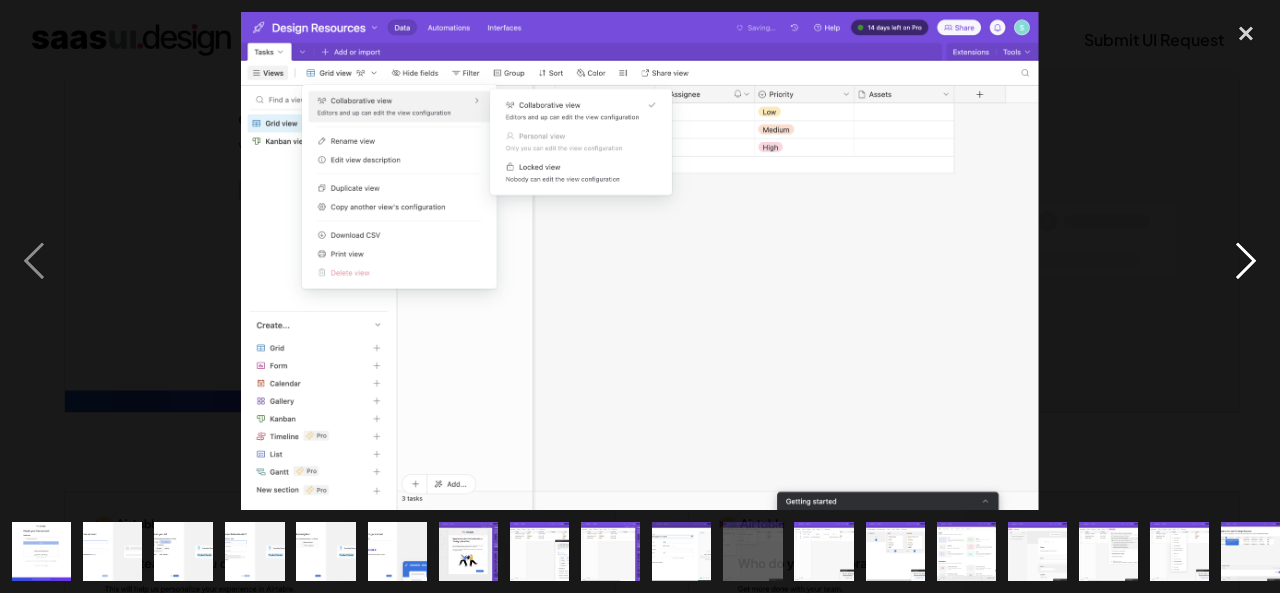 click at bounding box center [1246, 261] 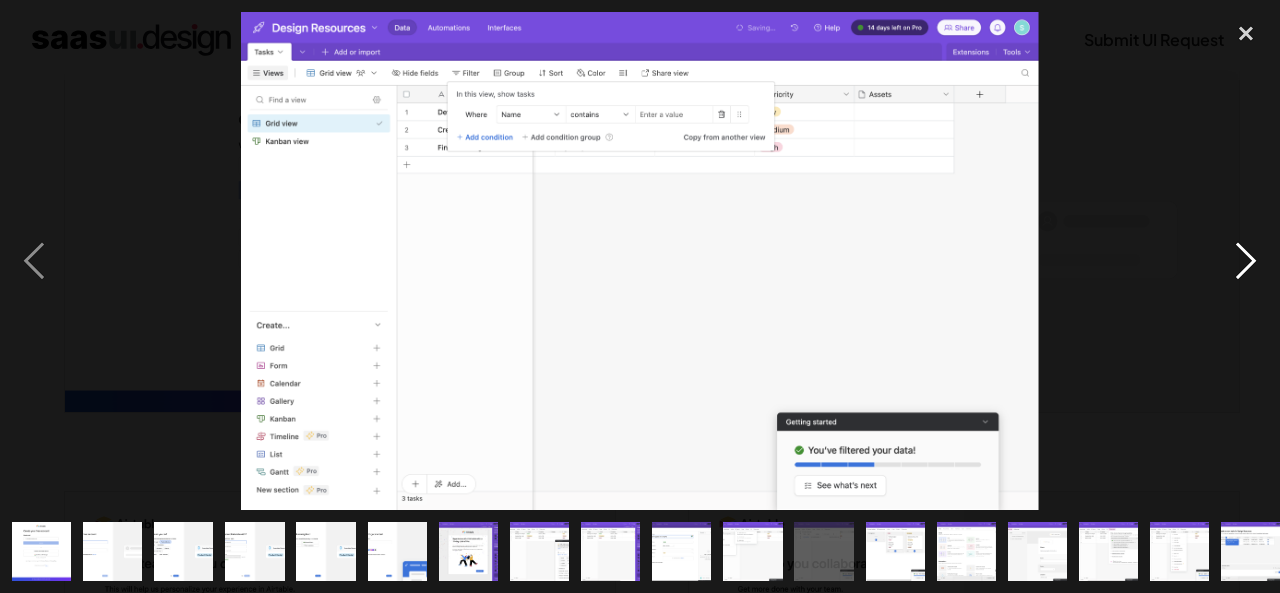 click at bounding box center (1246, 261) 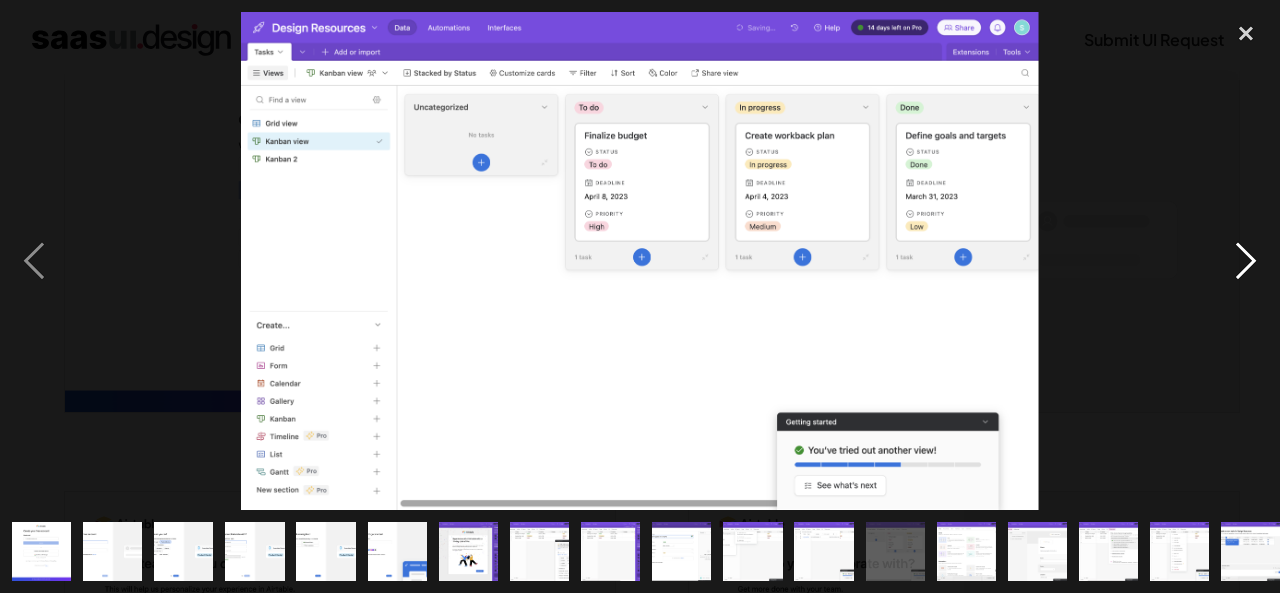 click at bounding box center [1246, 261] 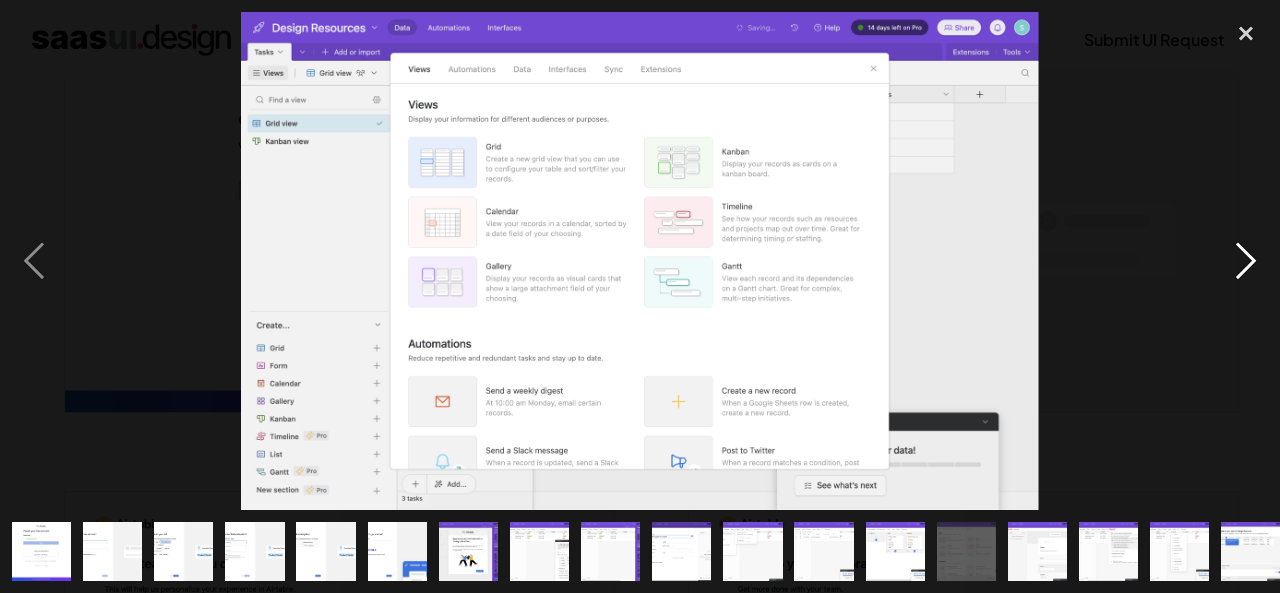 click at bounding box center [1246, 261] 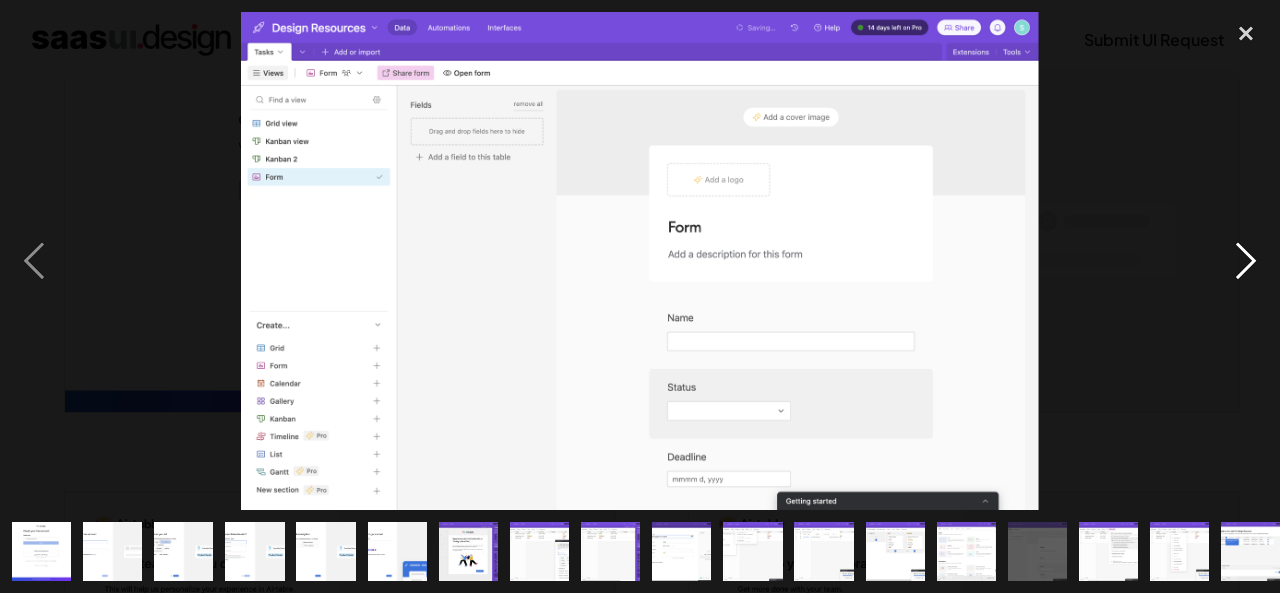 click at bounding box center [1246, 261] 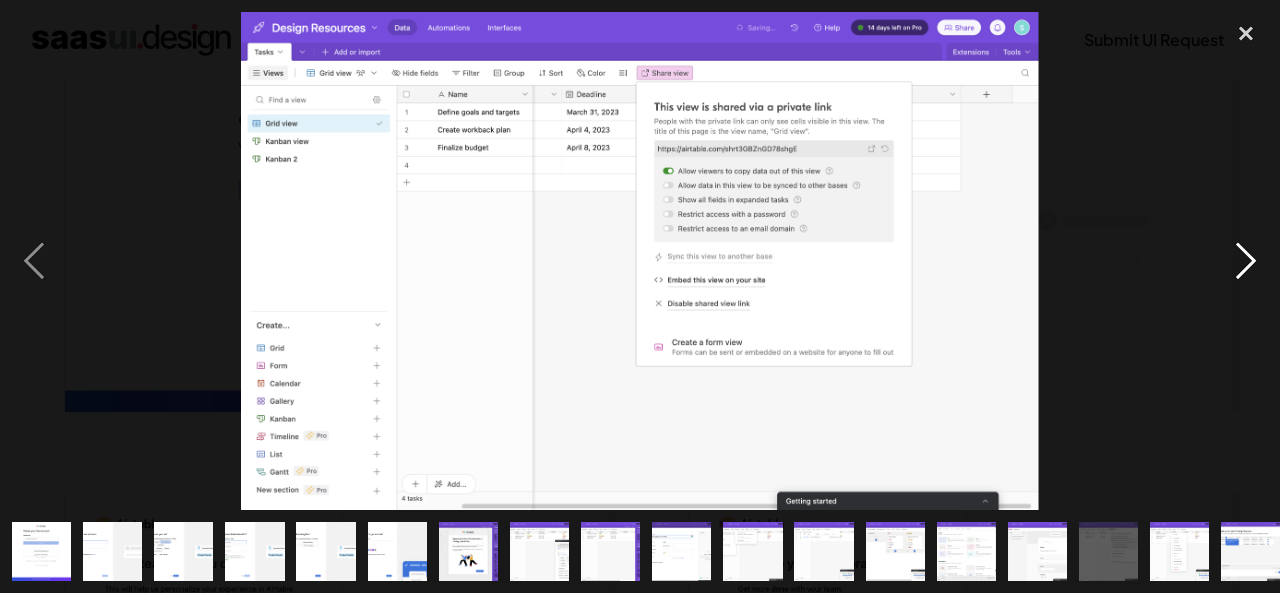 click at bounding box center [1246, 261] 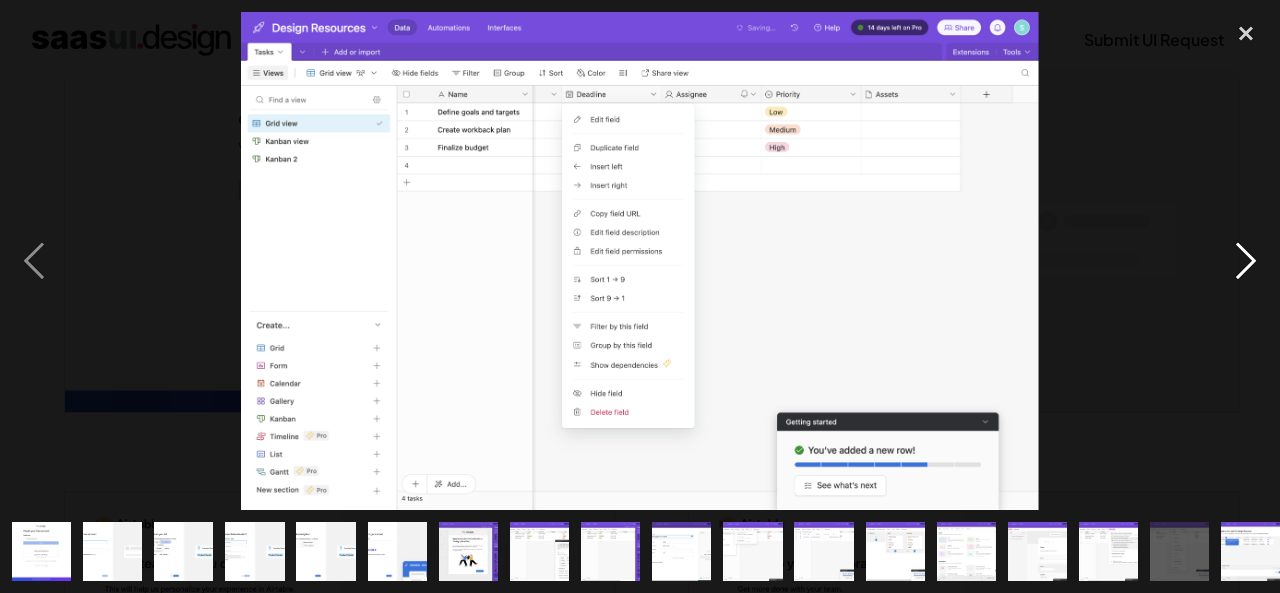 click at bounding box center (1246, 261) 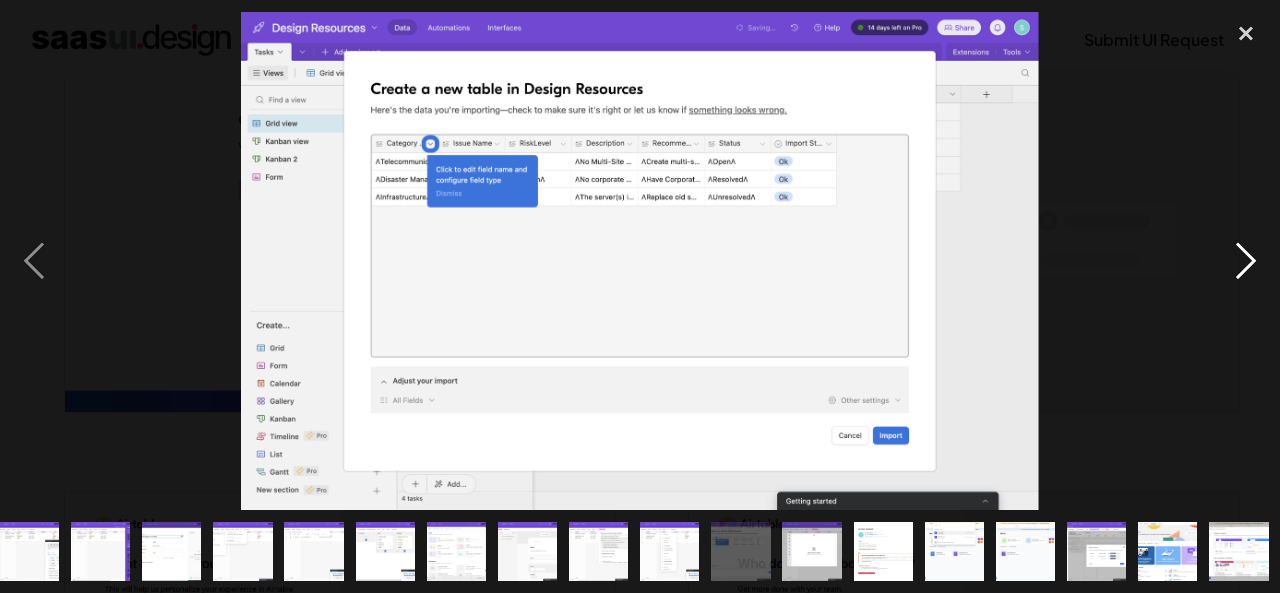 click at bounding box center (1246, 261) 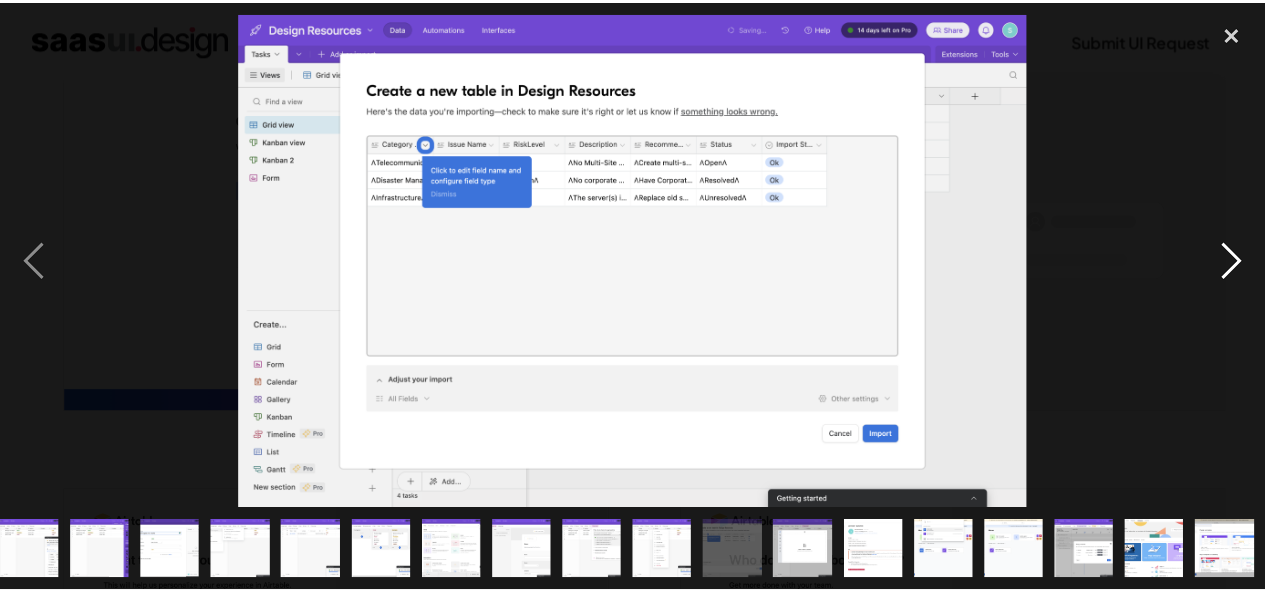 scroll, scrollTop: 0, scrollLeft: 511, axis: horizontal 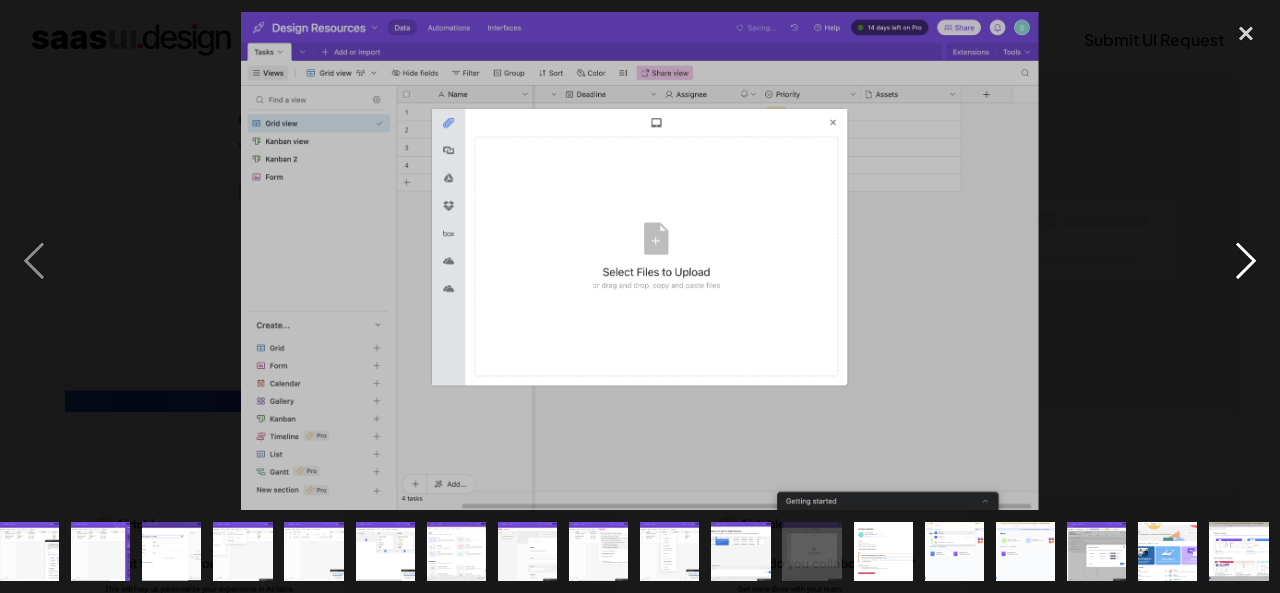 click at bounding box center [1246, 261] 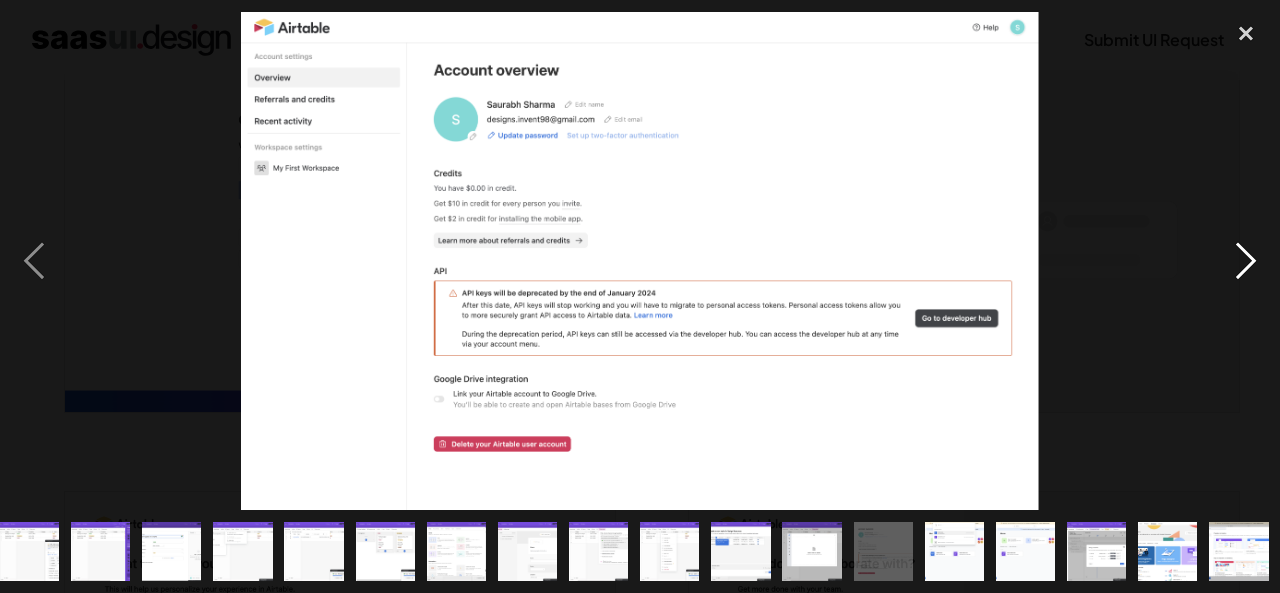 click at bounding box center [1246, 261] 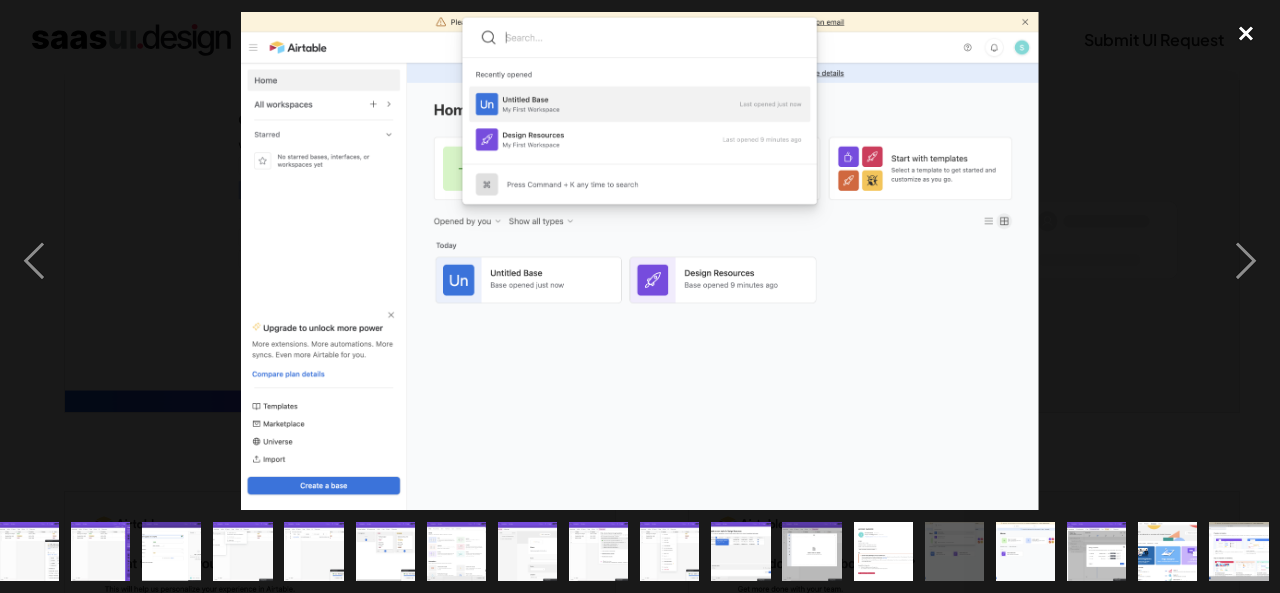 click at bounding box center (1246, 34) 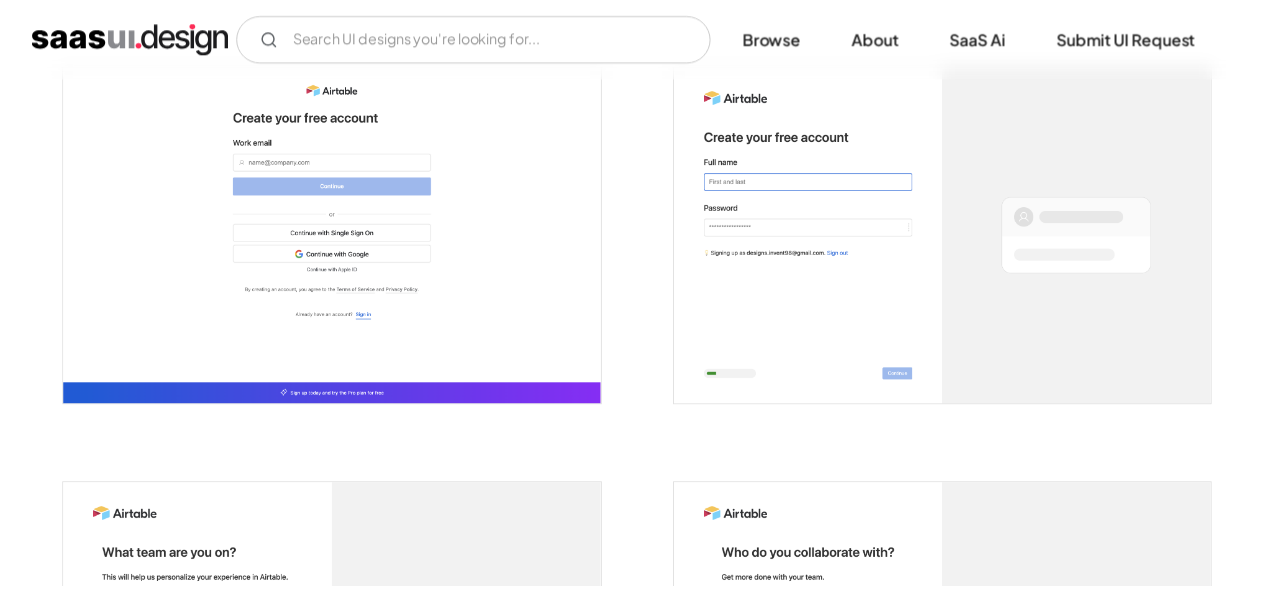 scroll, scrollTop: 0, scrollLeft: 0, axis: both 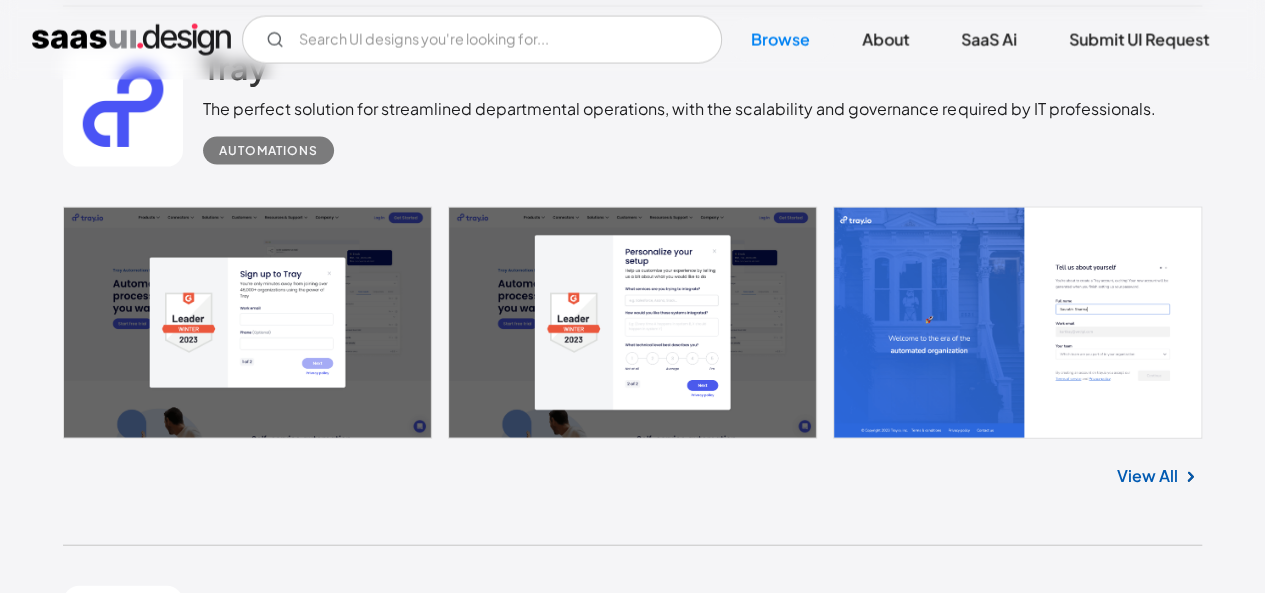 click at bounding box center [632, 322] 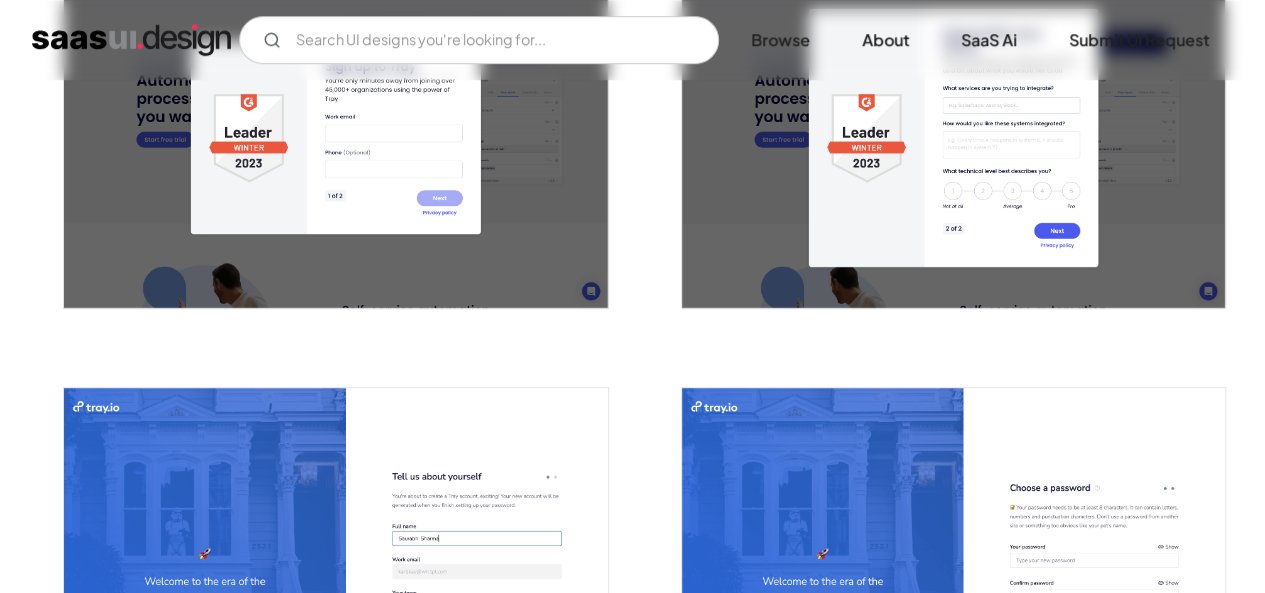 scroll, scrollTop: 0, scrollLeft: 0, axis: both 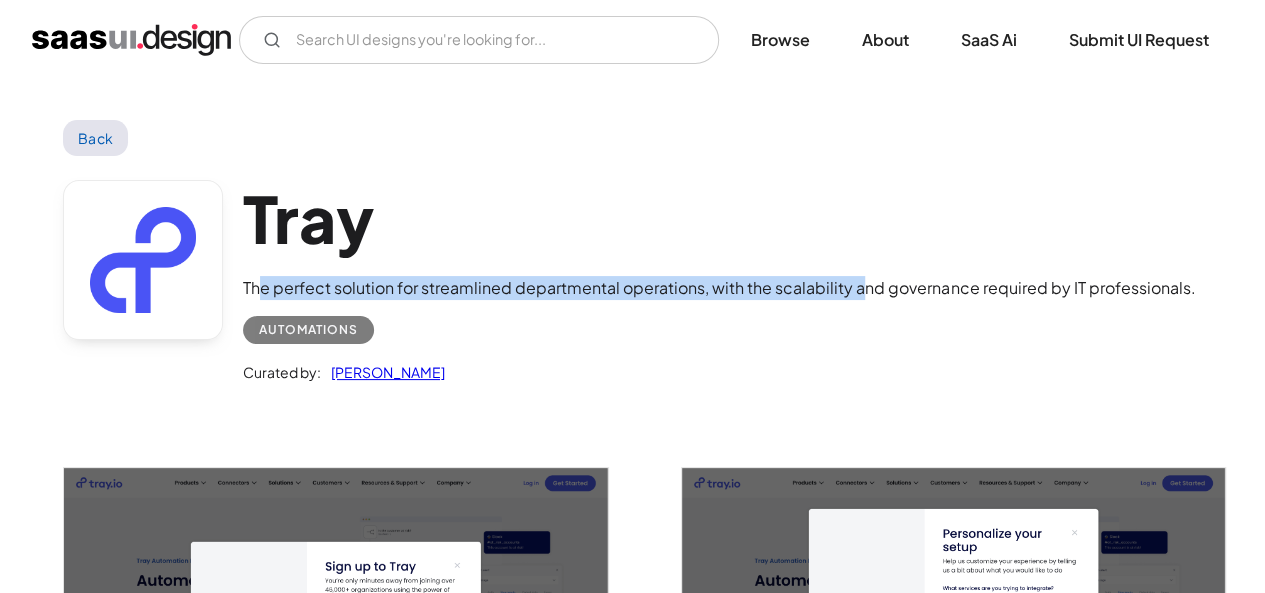 drag, startPoint x: 258, startPoint y: 285, endPoint x: 858, endPoint y: 291, distance: 600.03 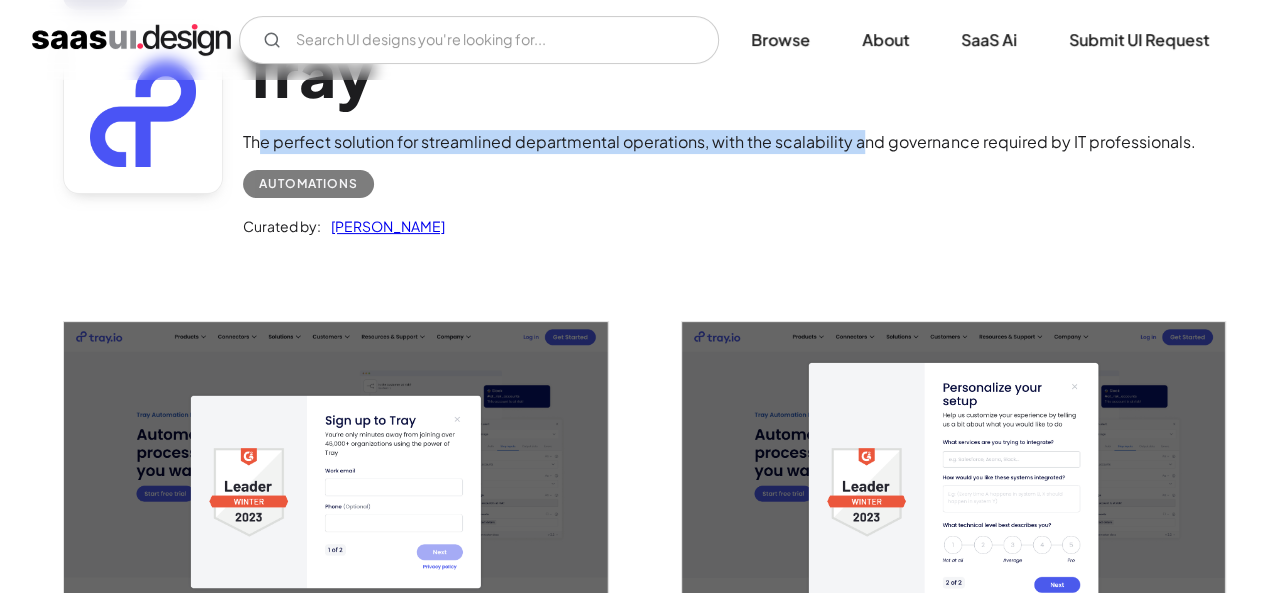 scroll, scrollTop: 0, scrollLeft: 0, axis: both 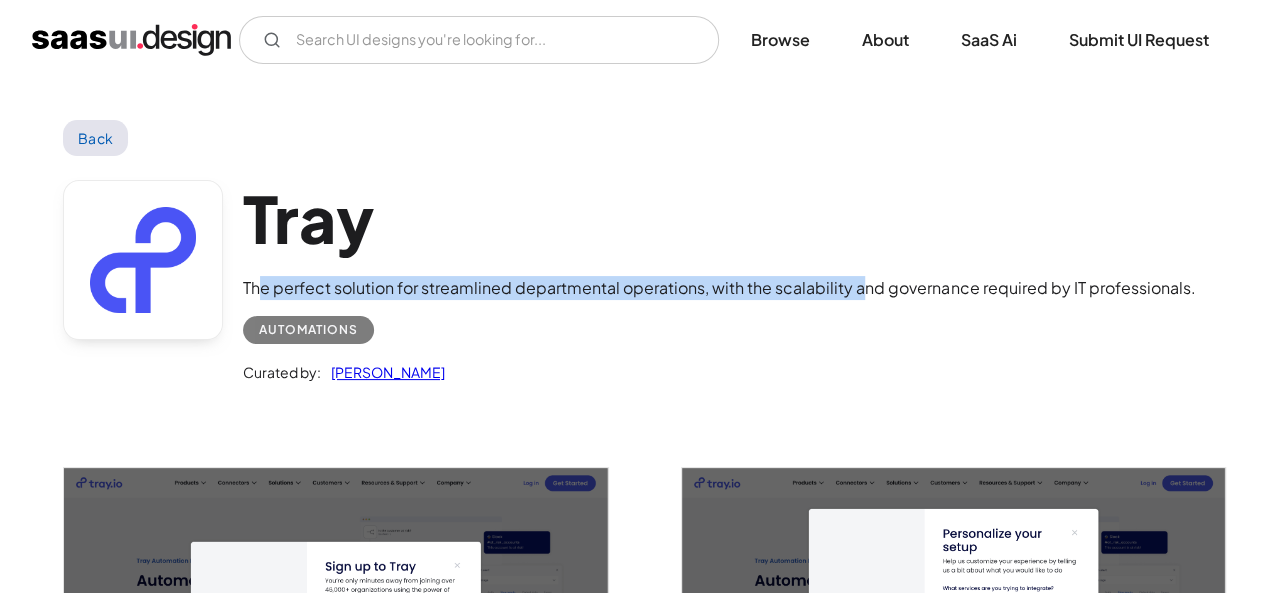 click on "The perfect solution for streamlined departmental operations, with the scalability and governance required by IT professionals." at bounding box center (719, 288) 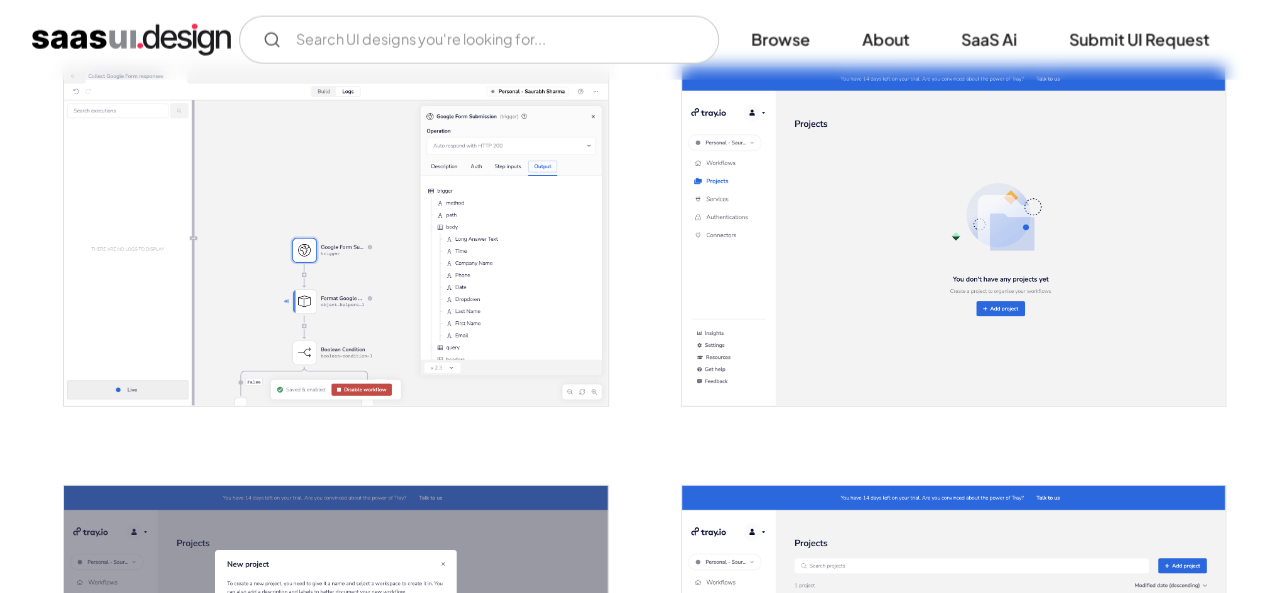 scroll, scrollTop: 2800, scrollLeft: 0, axis: vertical 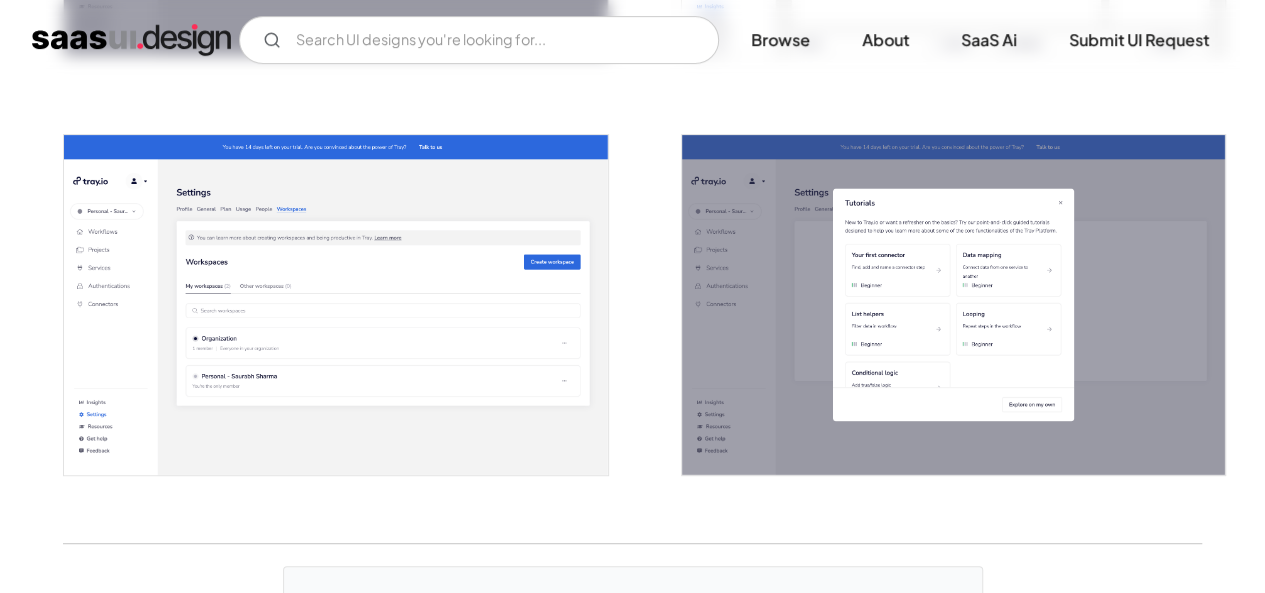 click at bounding box center (335, 305) 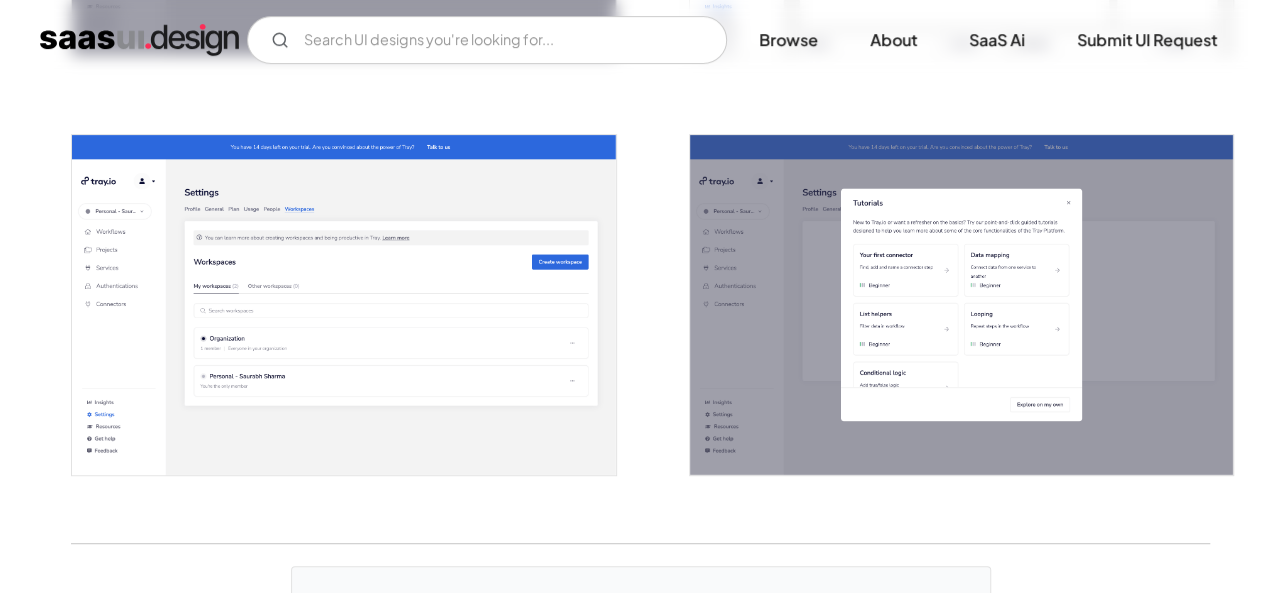 scroll, scrollTop: 4144, scrollLeft: 0, axis: vertical 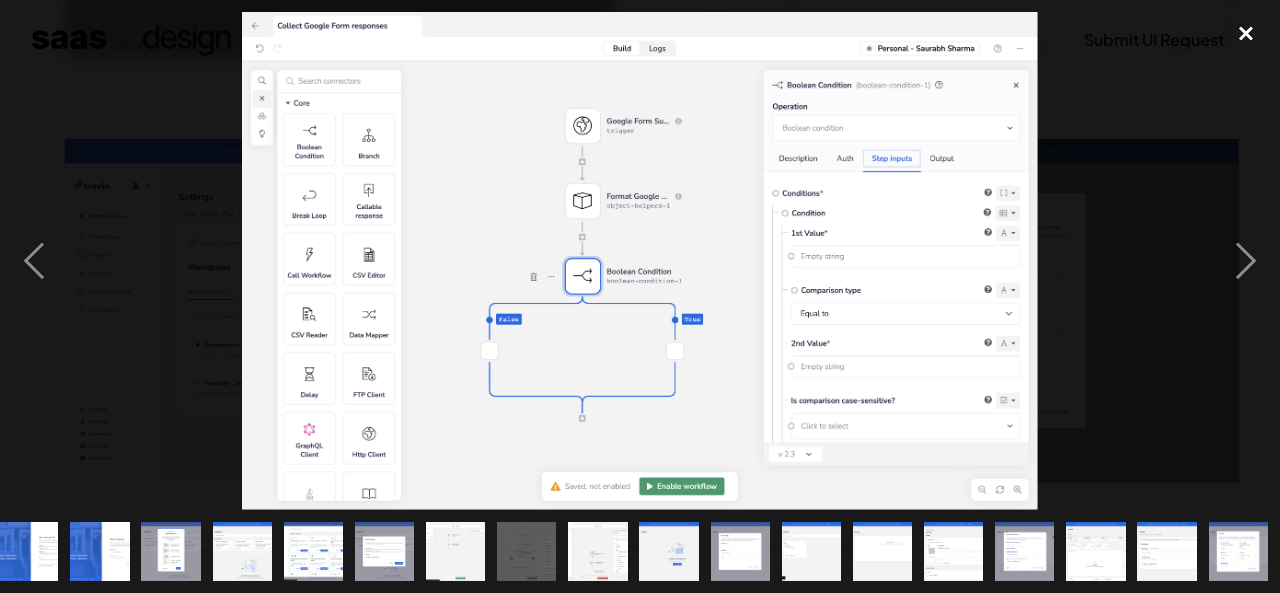 click at bounding box center (1246, 34) 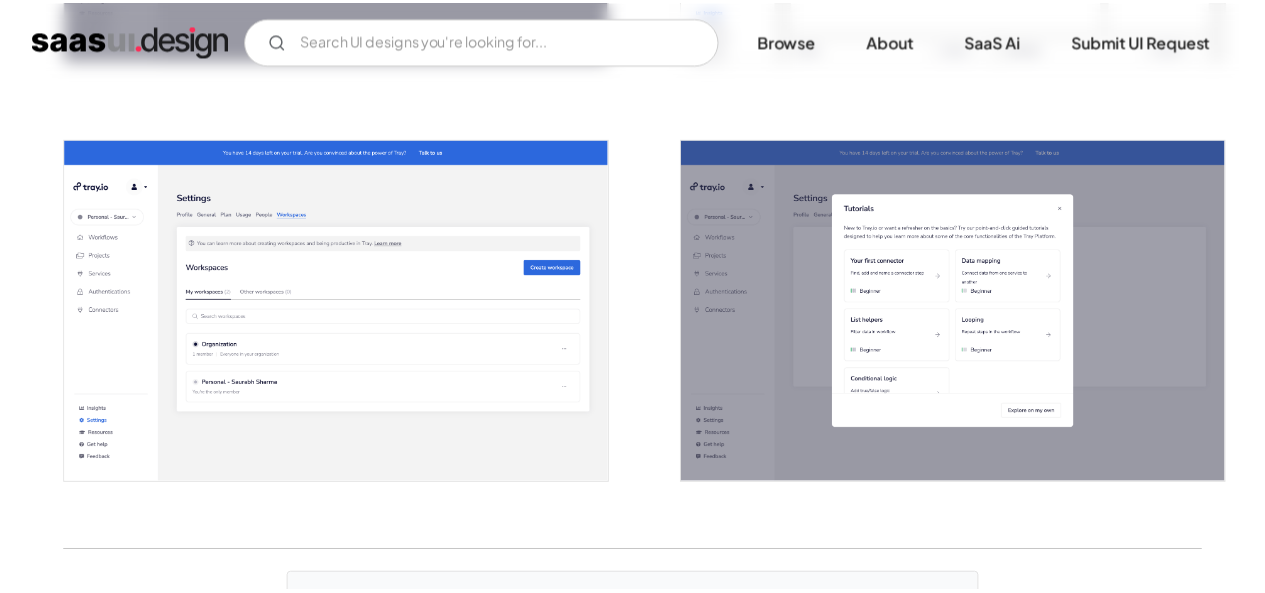 scroll, scrollTop: 4110, scrollLeft: 0, axis: vertical 